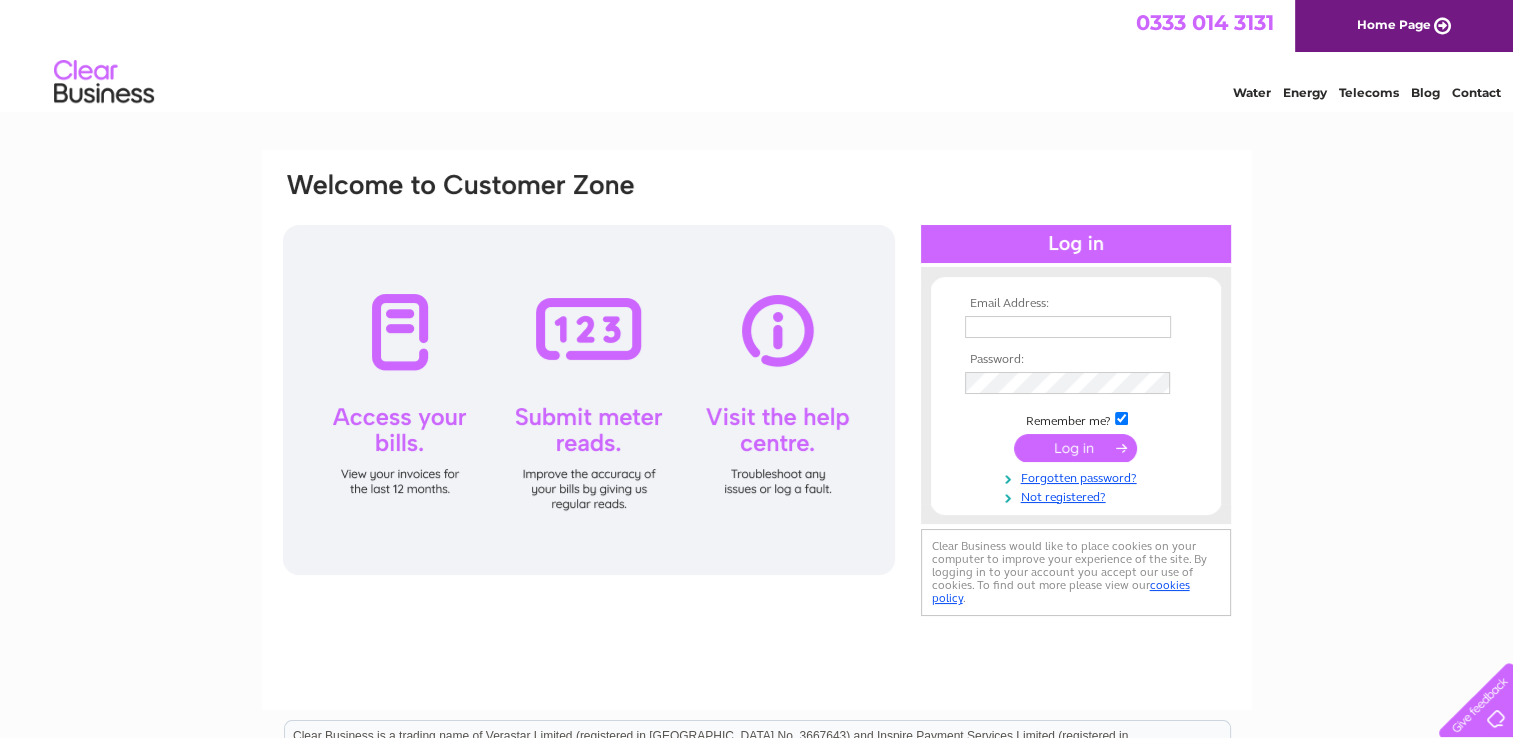 scroll, scrollTop: 0, scrollLeft: 0, axis: both 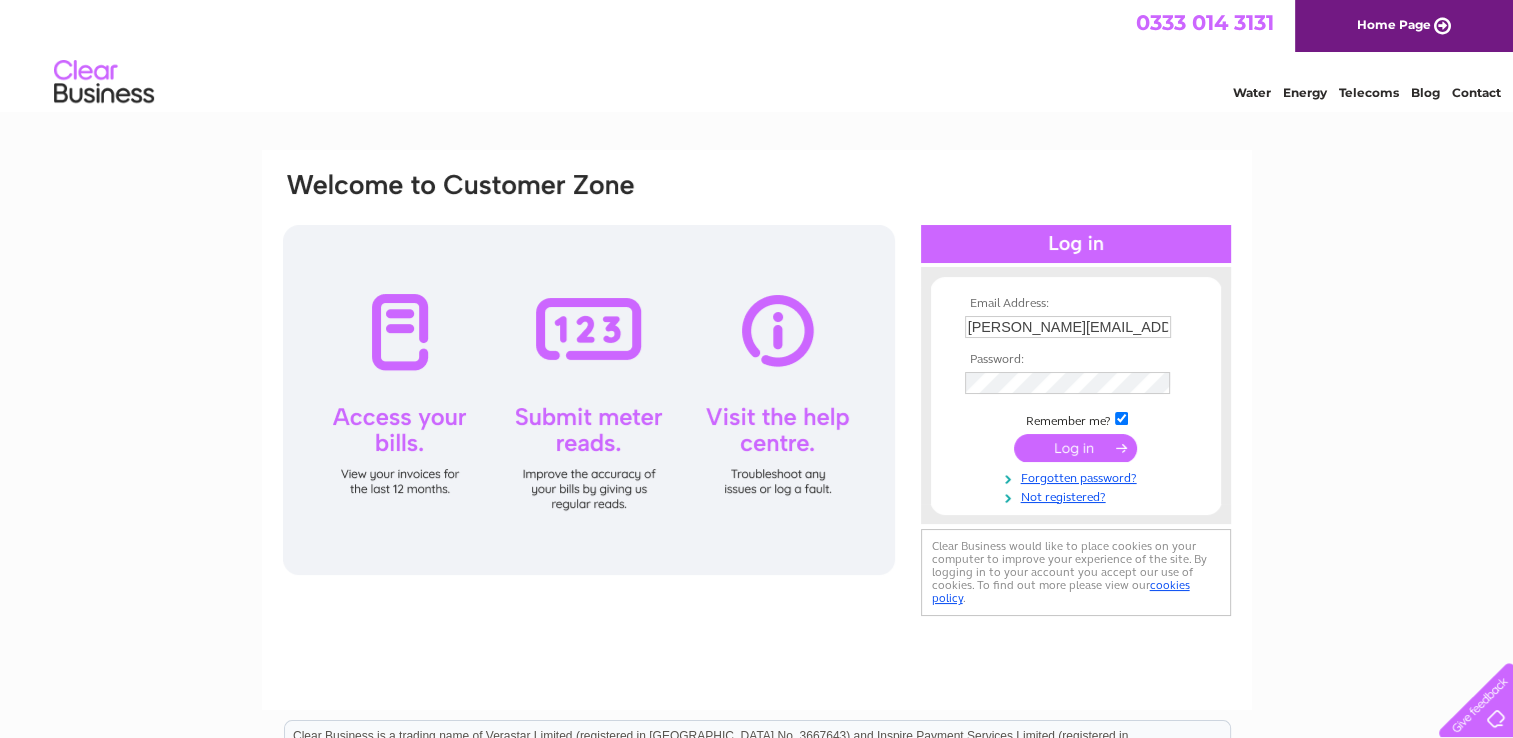 click on "Email Address:
hannah@tennantland.co.uk
Password:
Forgotten password?" at bounding box center (756, 601) 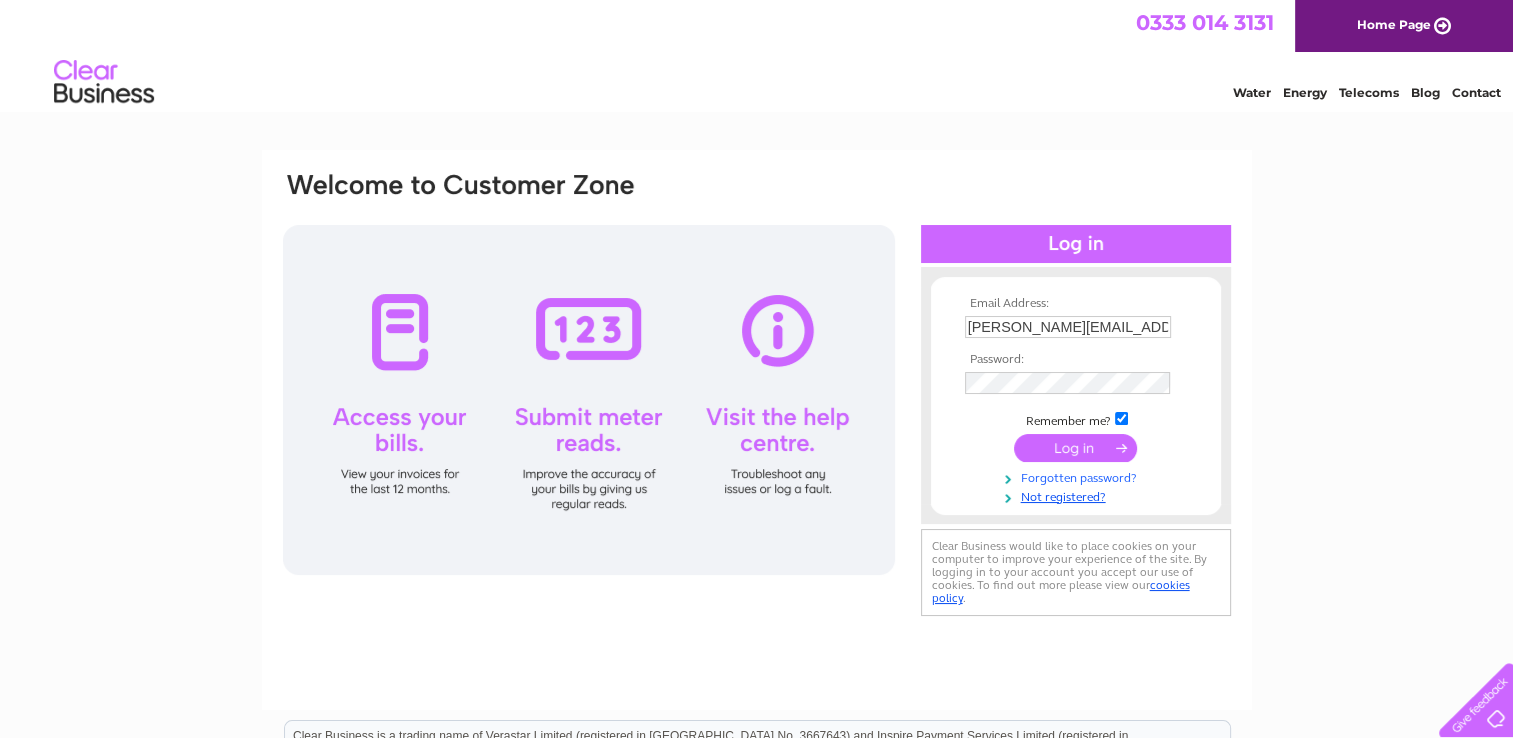 click on "Forgotten password?" at bounding box center [1078, 476] 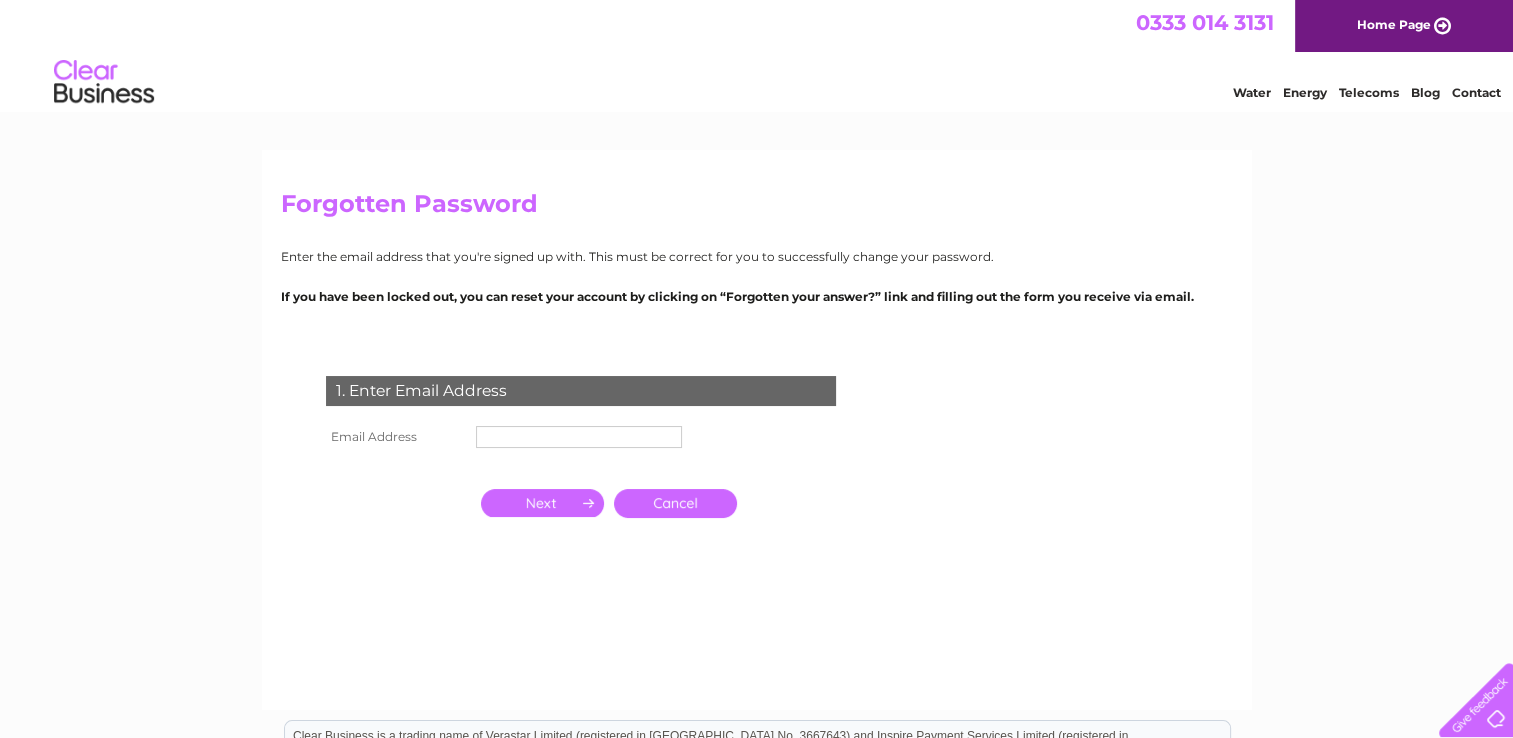 scroll, scrollTop: 0, scrollLeft: 0, axis: both 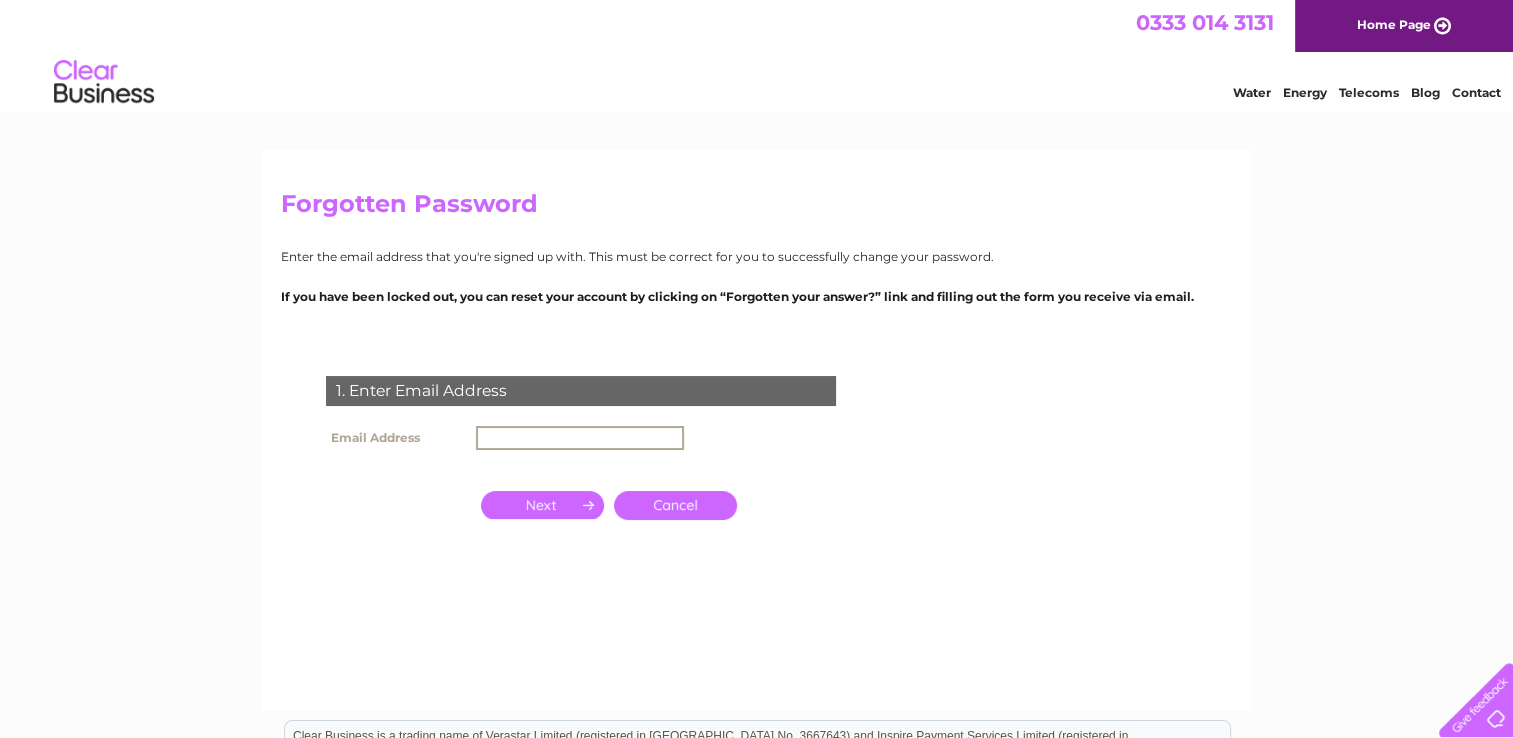 type on "[PERSON_NAME][EMAIL_ADDRESS][DOMAIN_NAME]" 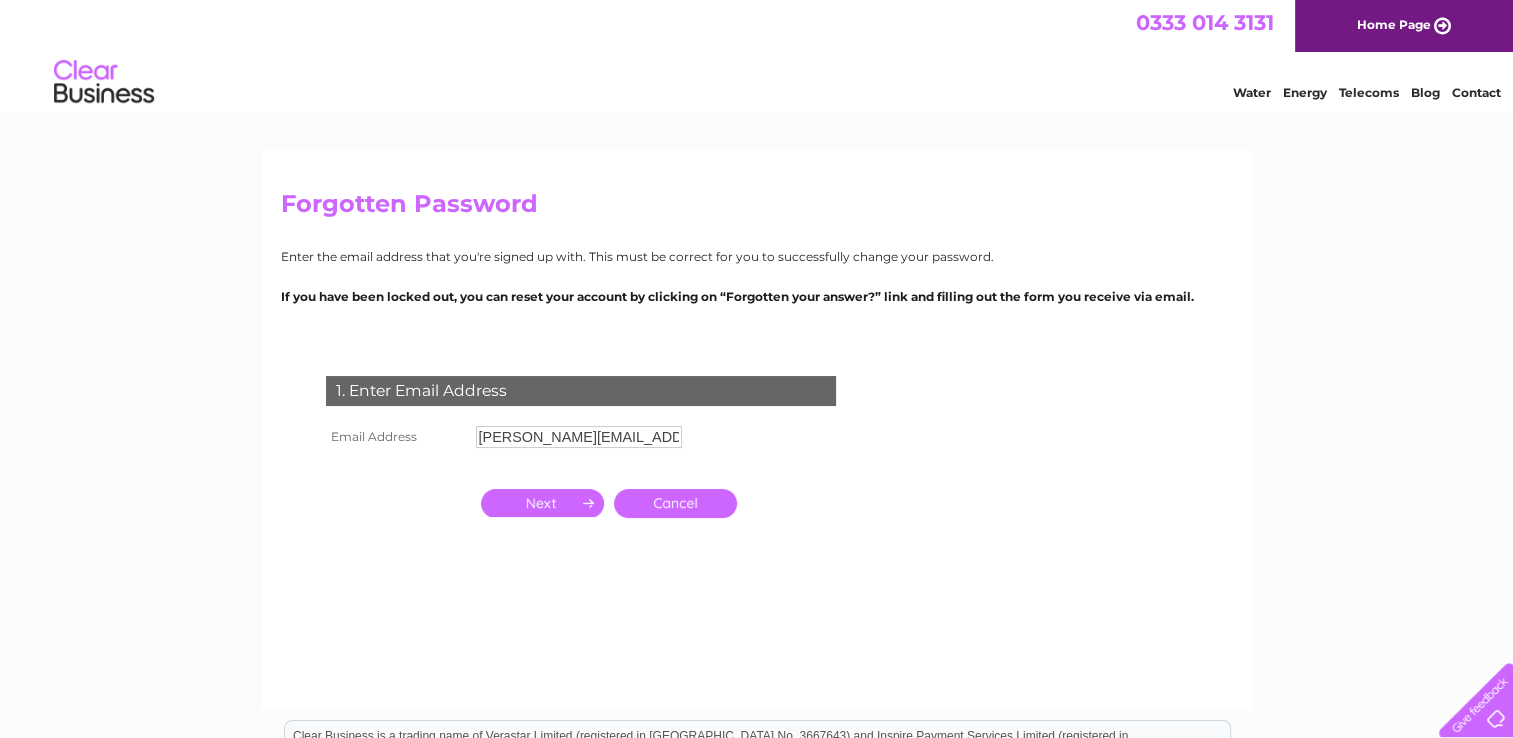 click at bounding box center (542, 503) 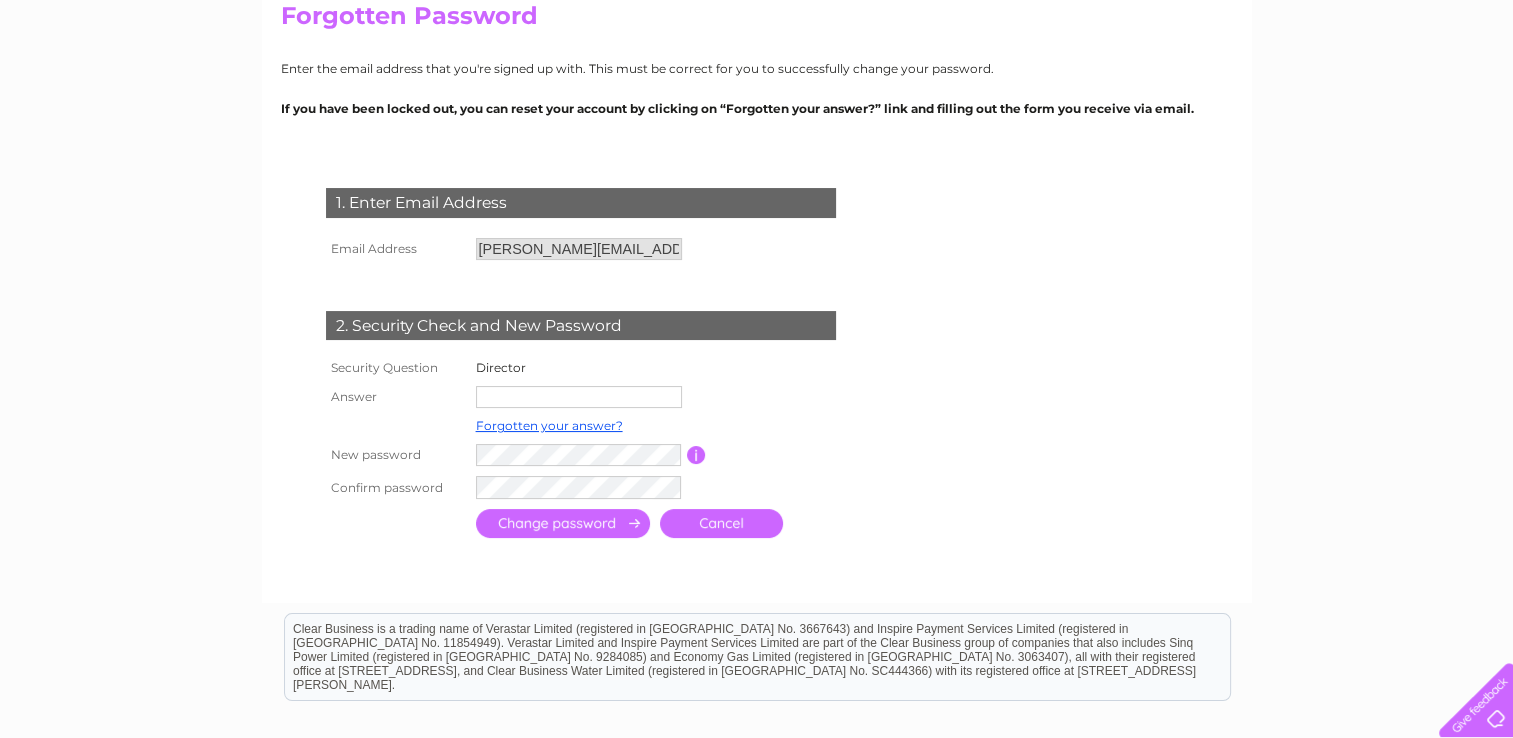 scroll, scrollTop: 200, scrollLeft: 0, axis: vertical 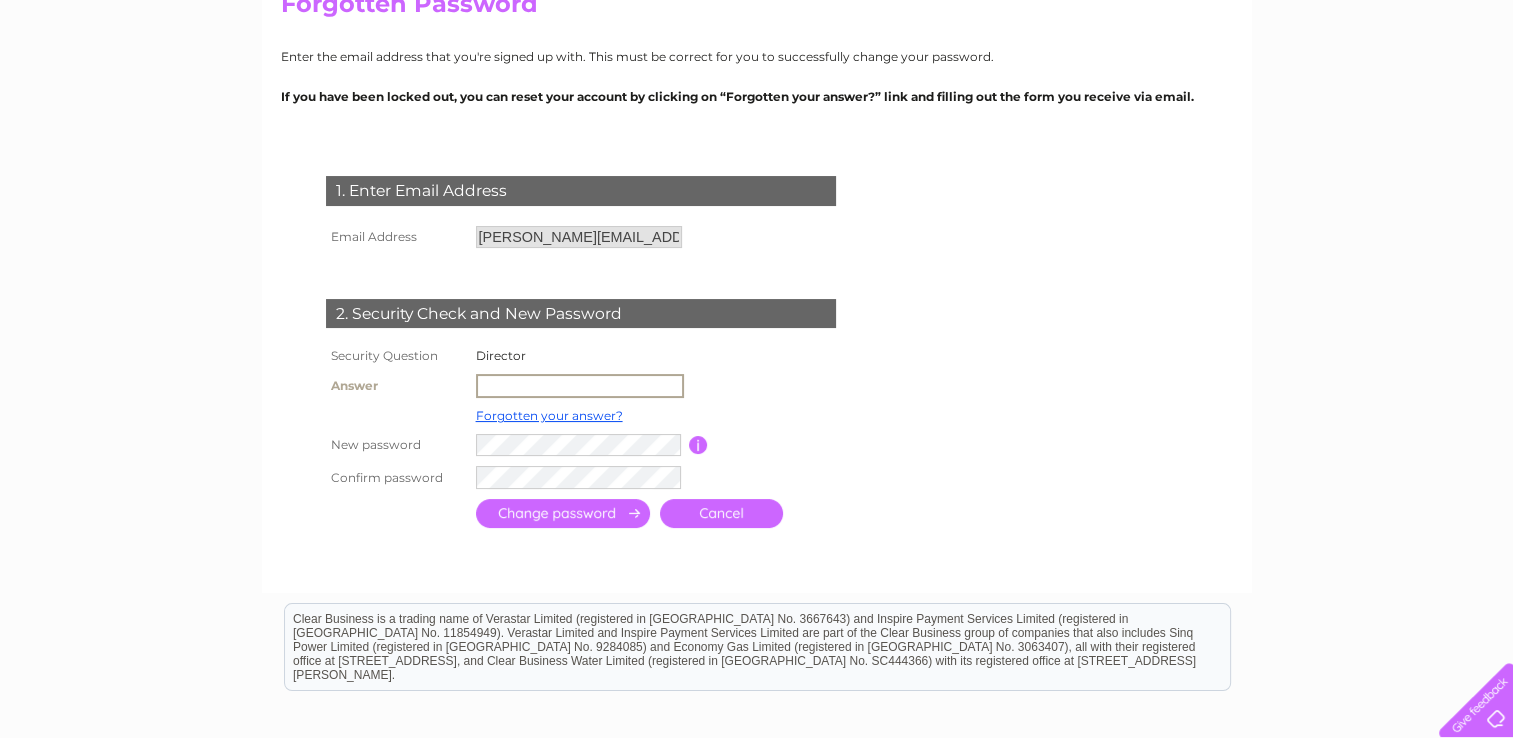 click at bounding box center [580, 386] 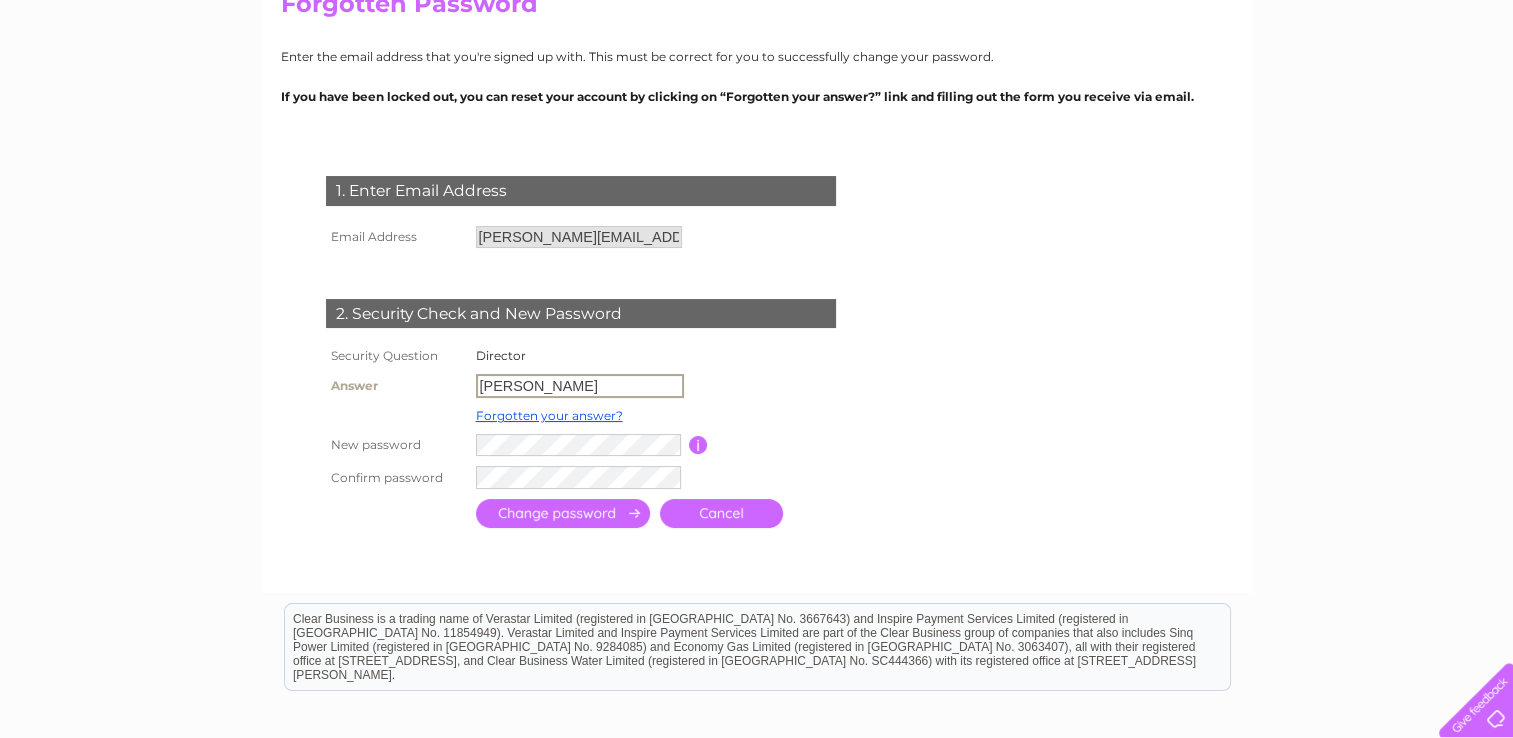 type on "Mike" 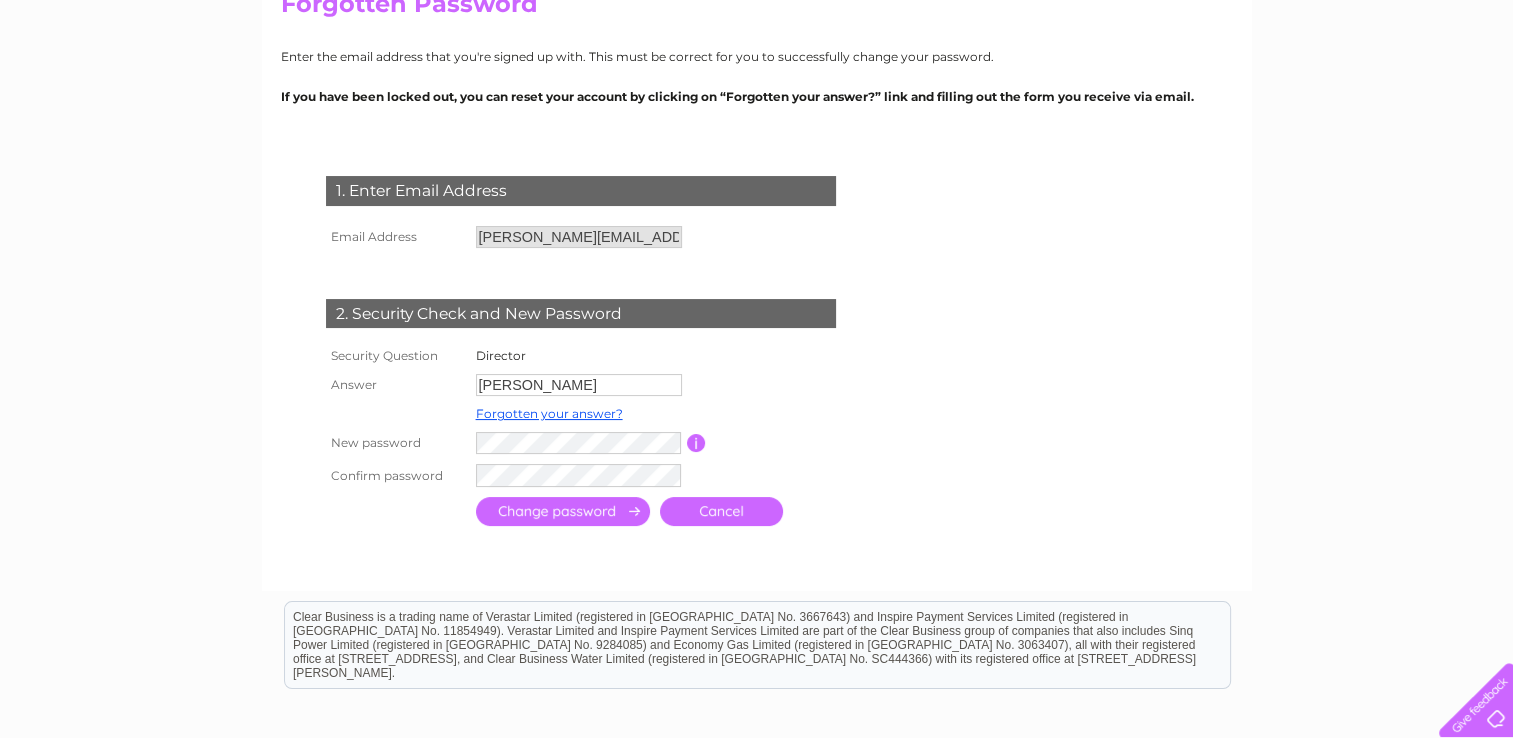 click at bounding box center (668, 475) 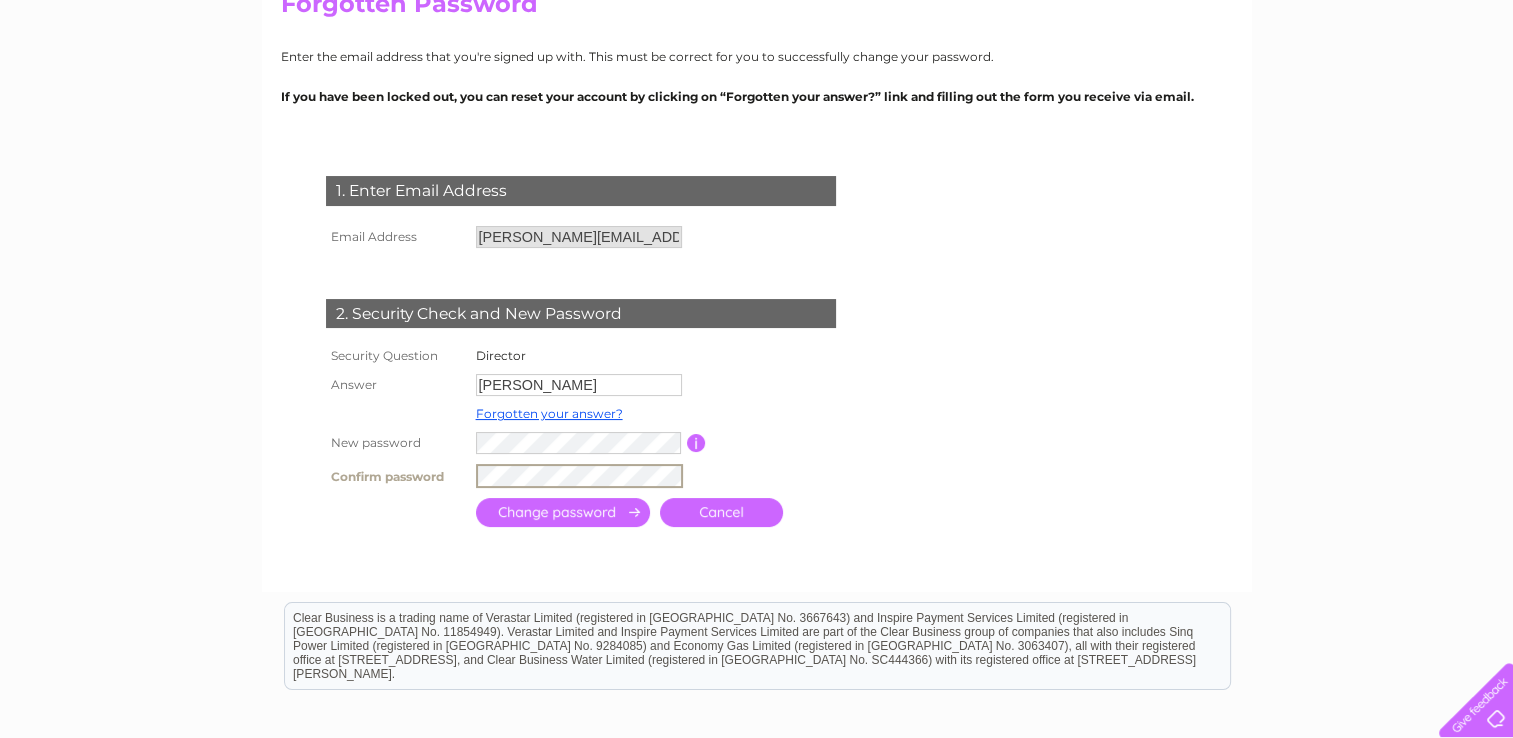 click at bounding box center [563, 512] 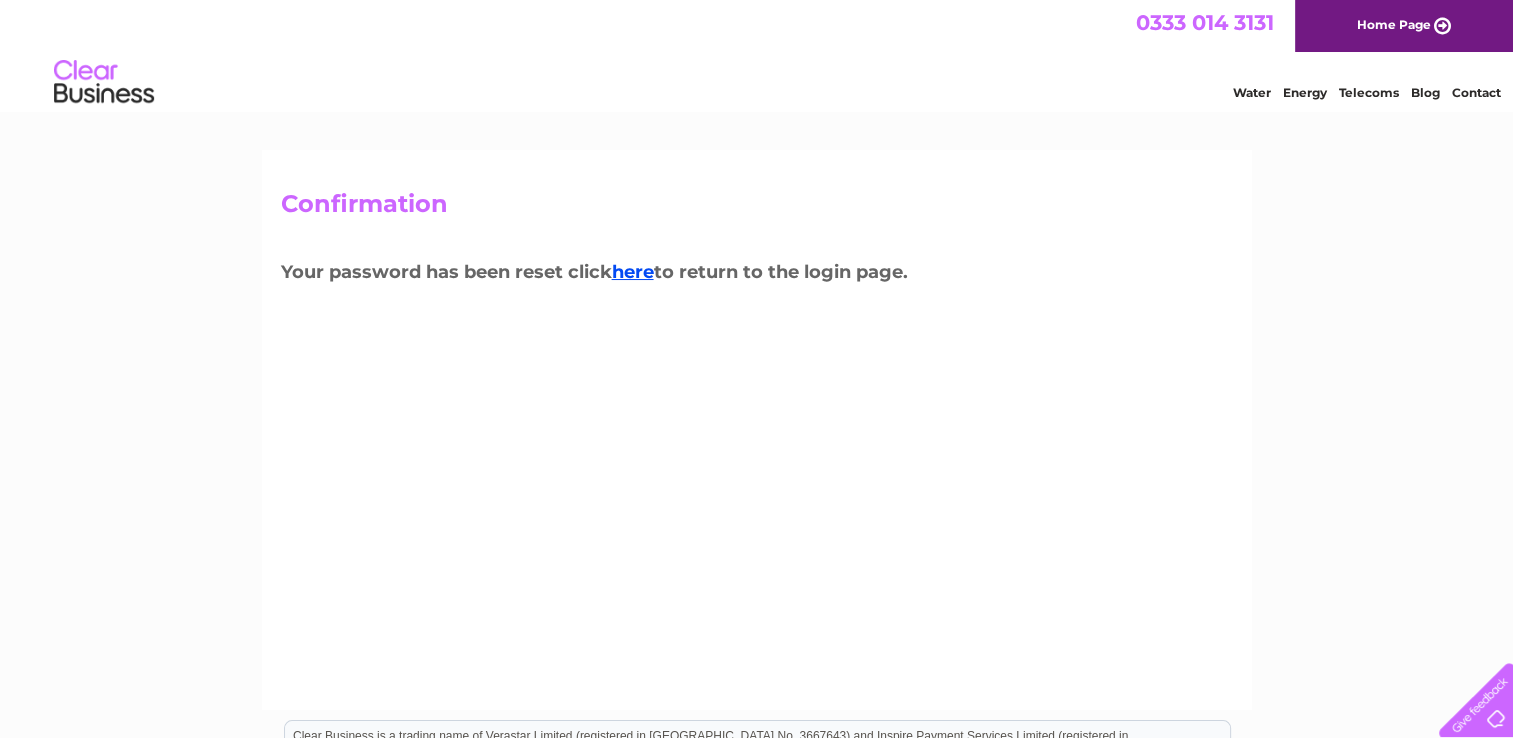 scroll, scrollTop: 0, scrollLeft: 0, axis: both 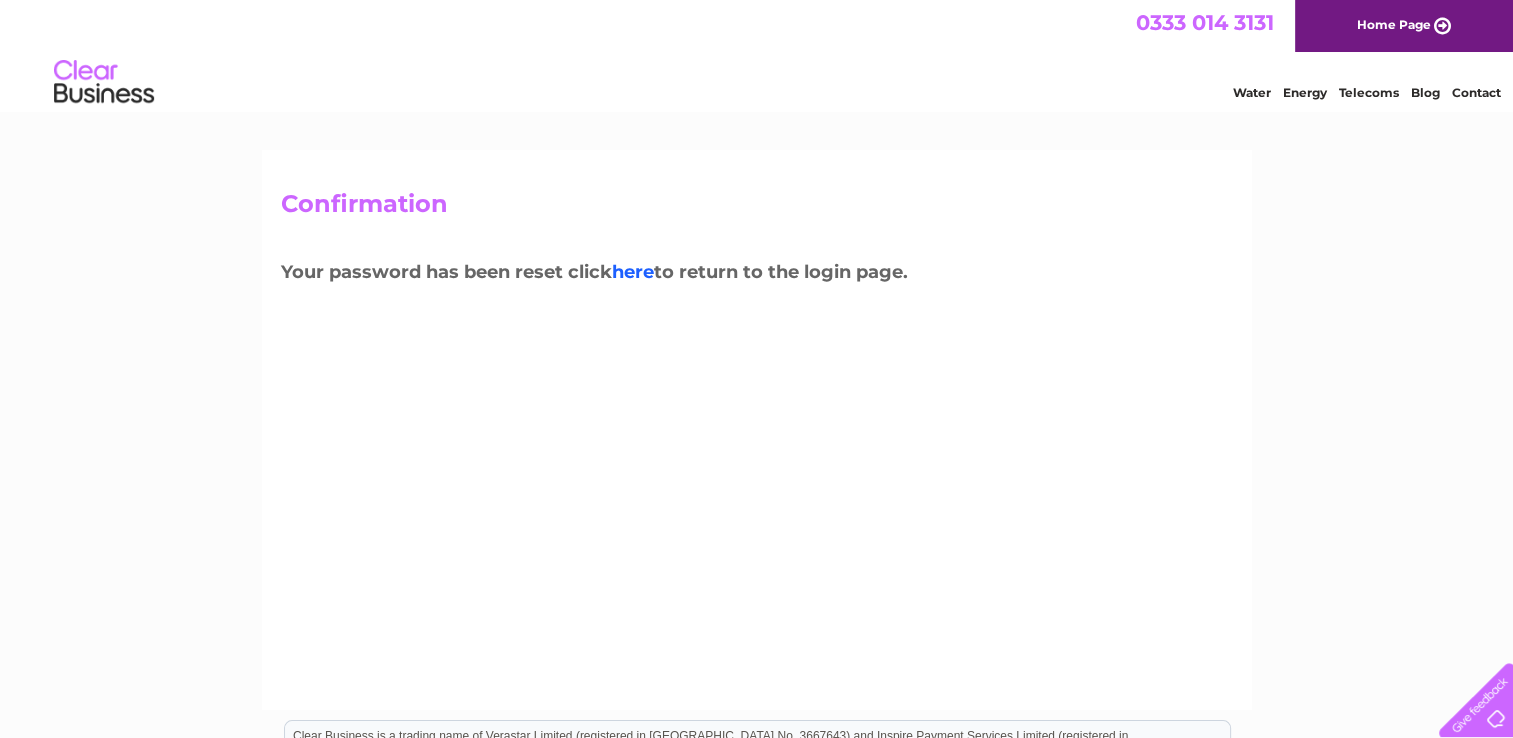 click on "here" at bounding box center (633, 272) 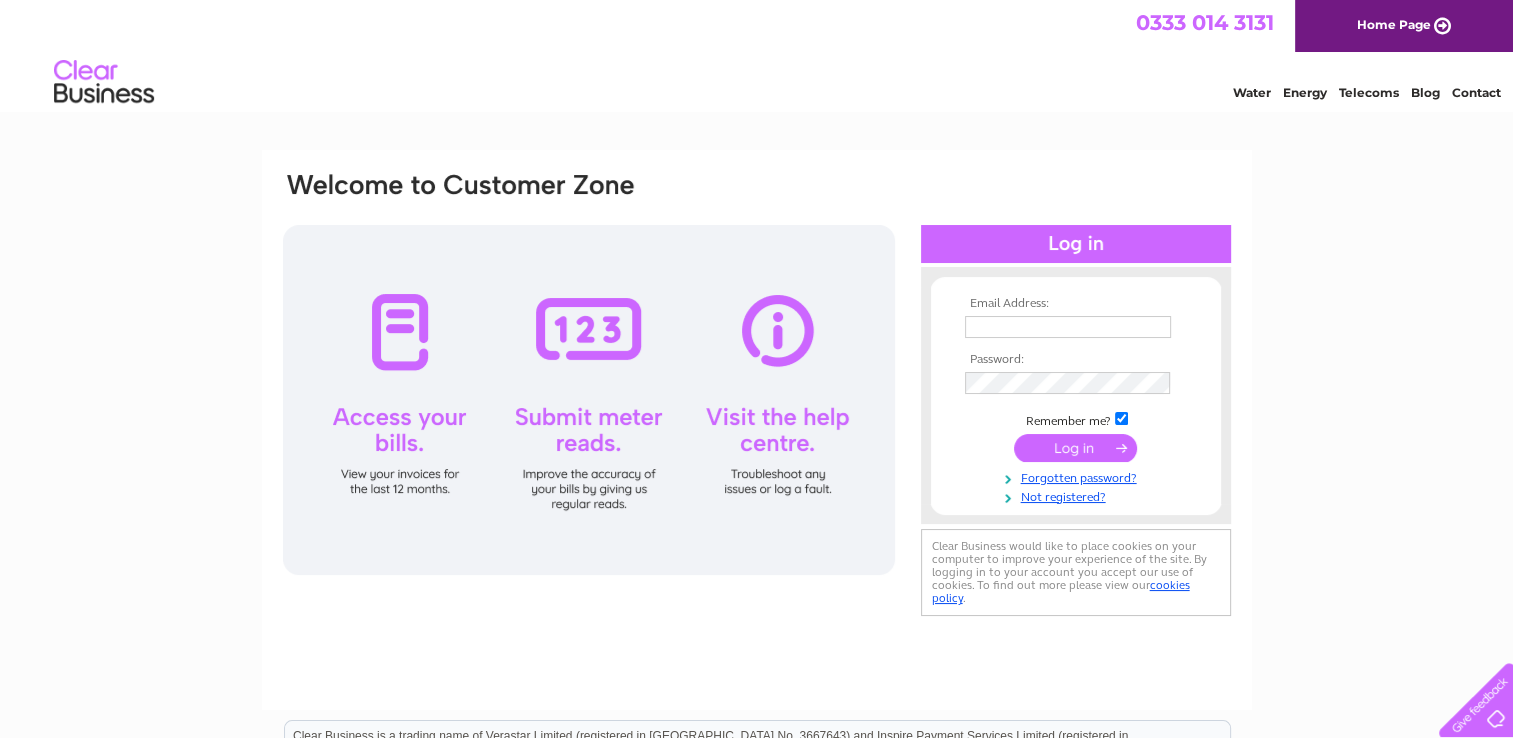 scroll, scrollTop: 0, scrollLeft: 0, axis: both 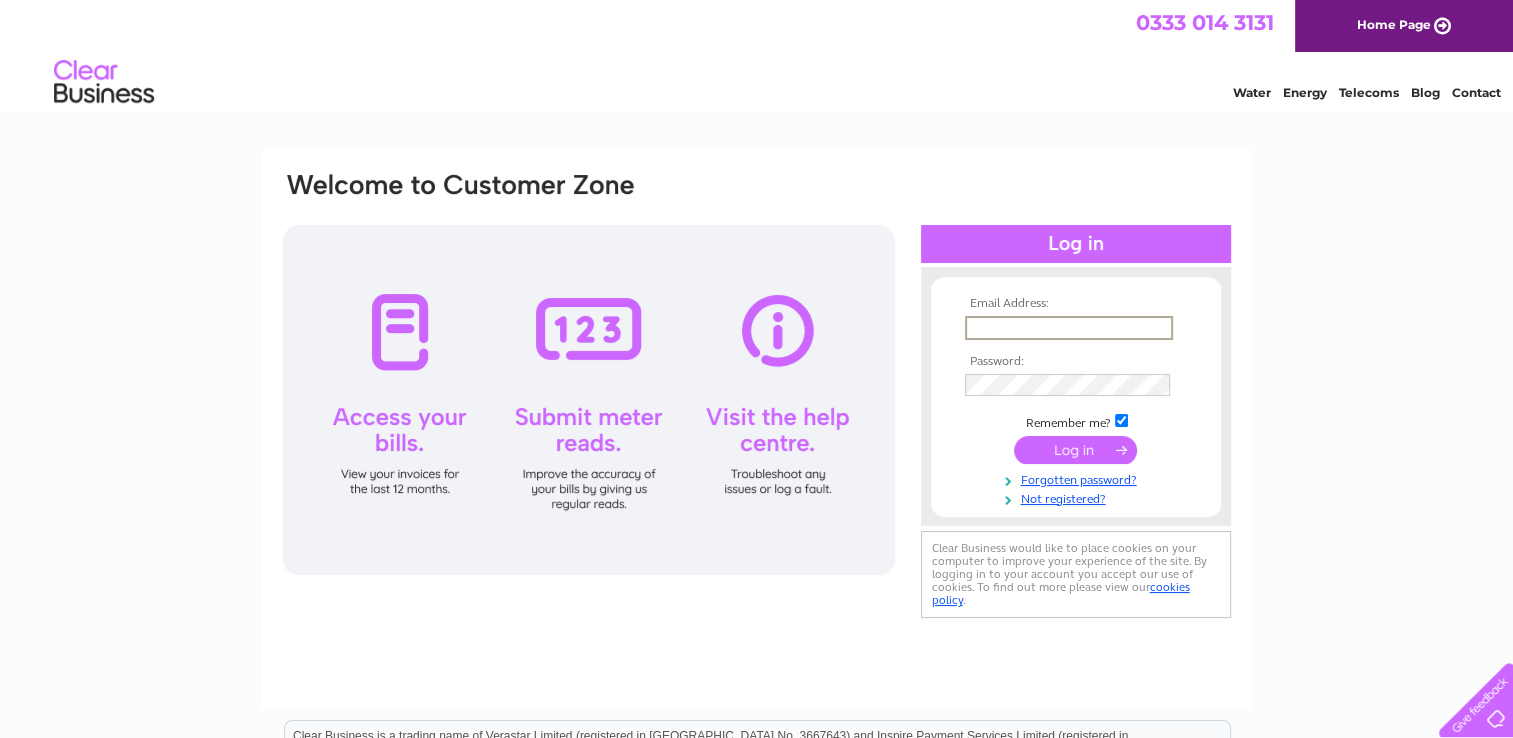 type on "[PERSON_NAME][EMAIL_ADDRESS][DOMAIN_NAME]" 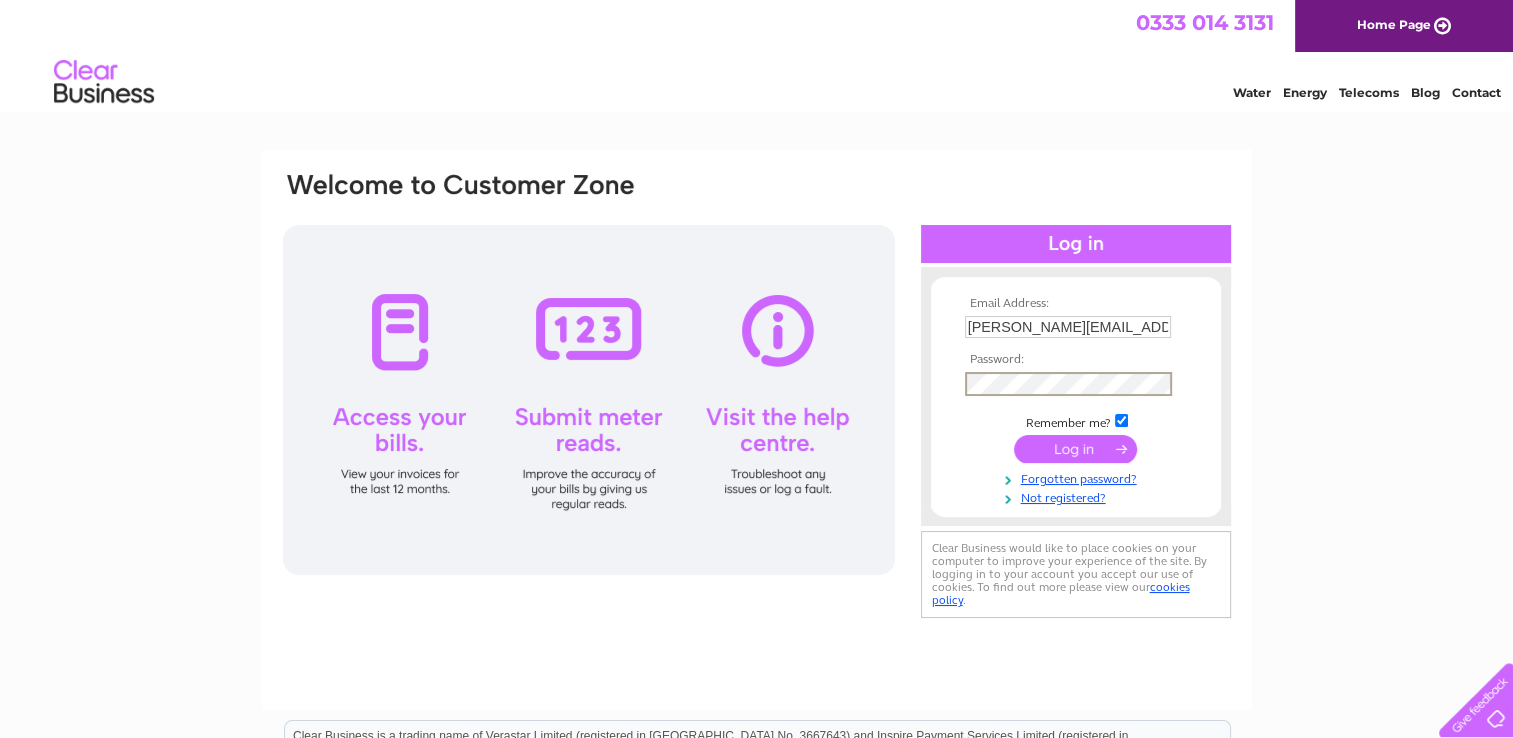 click at bounding box center (1075, 449) 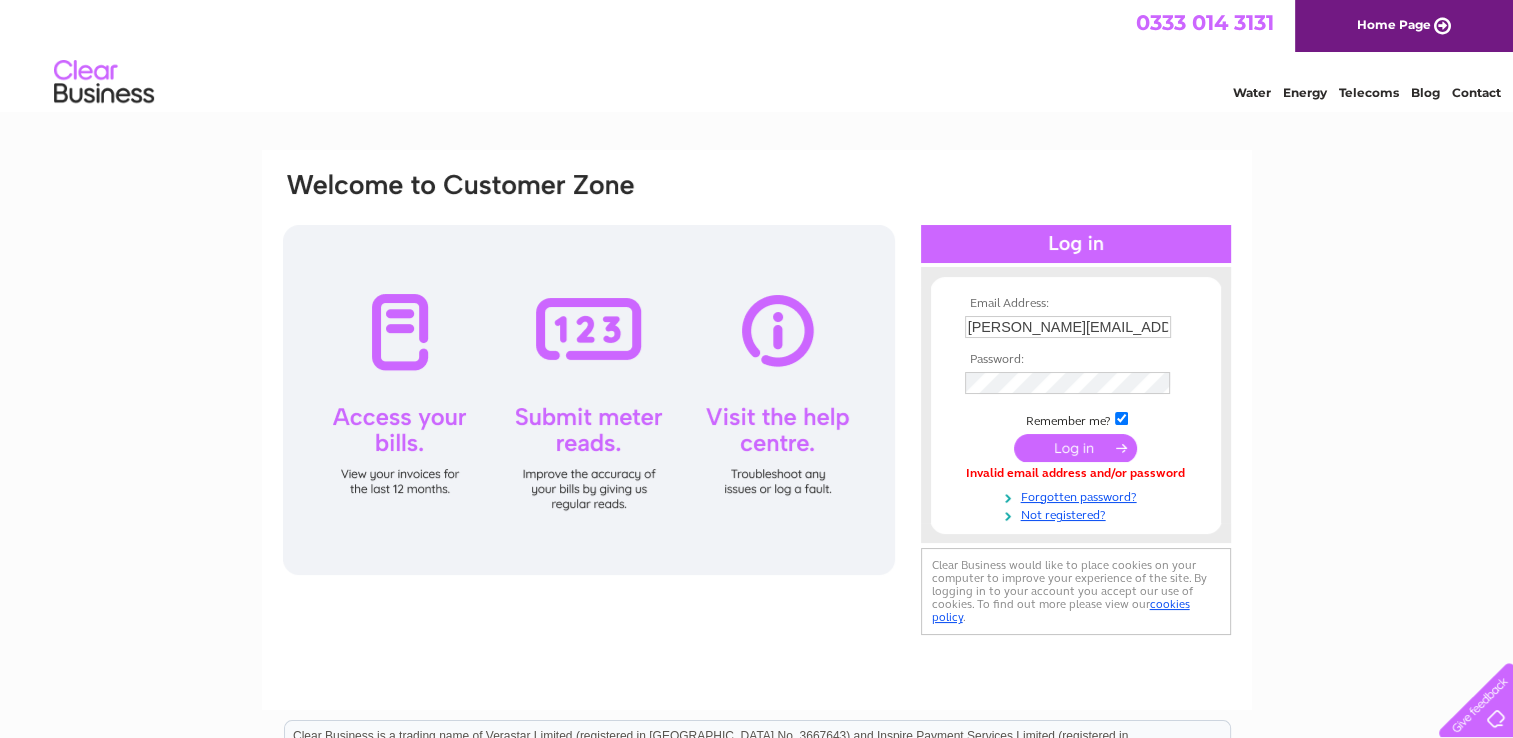 scroll, scrollTop: 0, scrollLeft: 0, axis: both 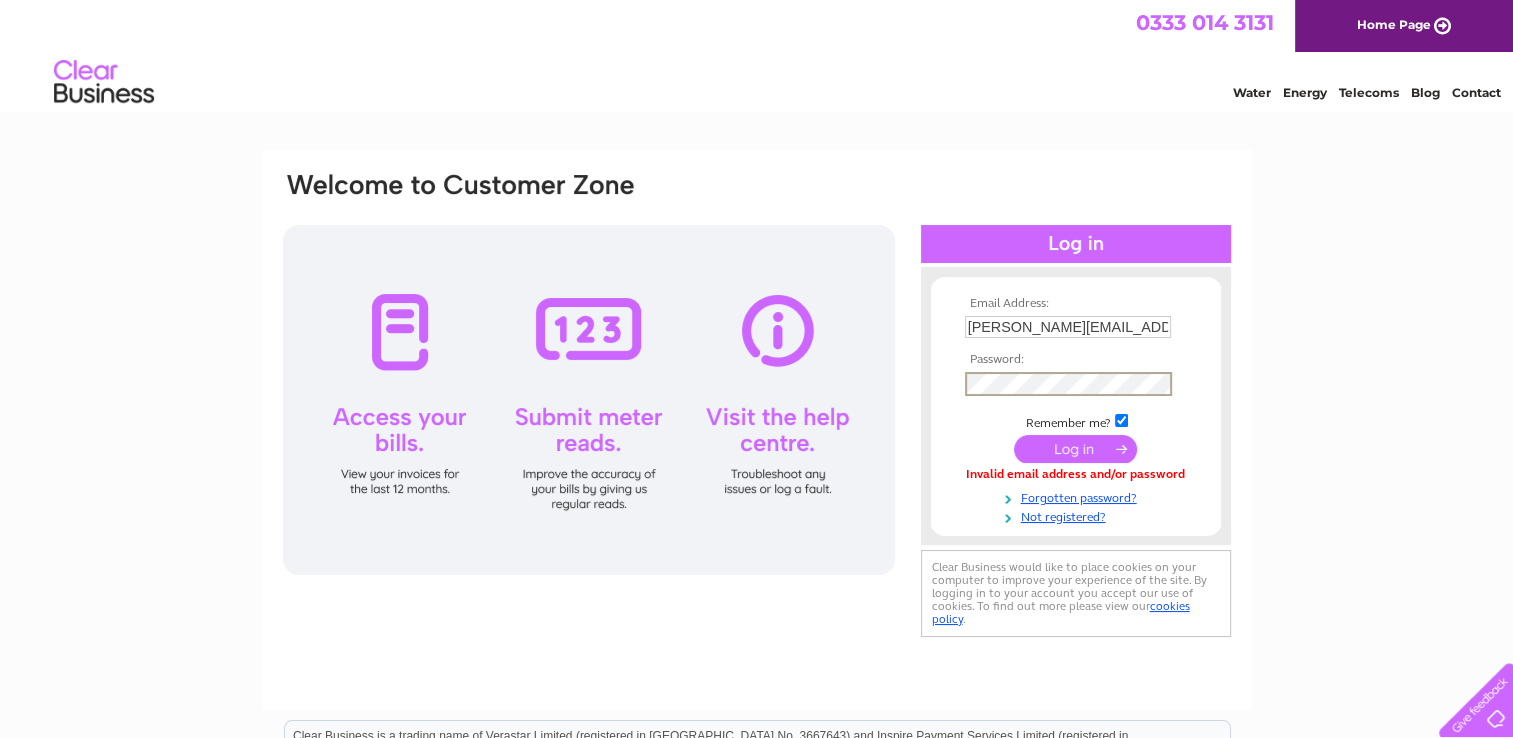 click at bounding box center [1075, 449] 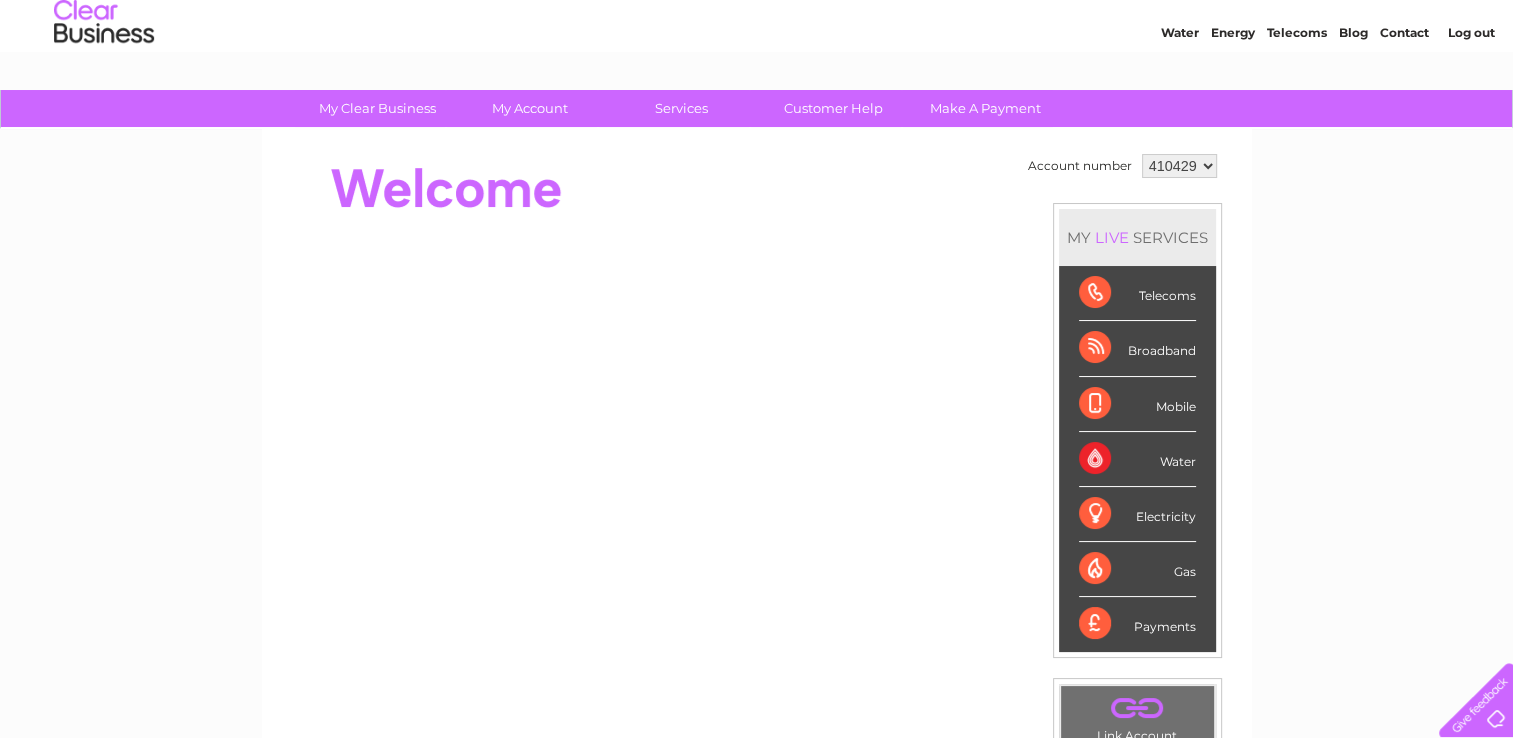 scroll, scrollTop: 0, scrollLeft: 0, axis: both 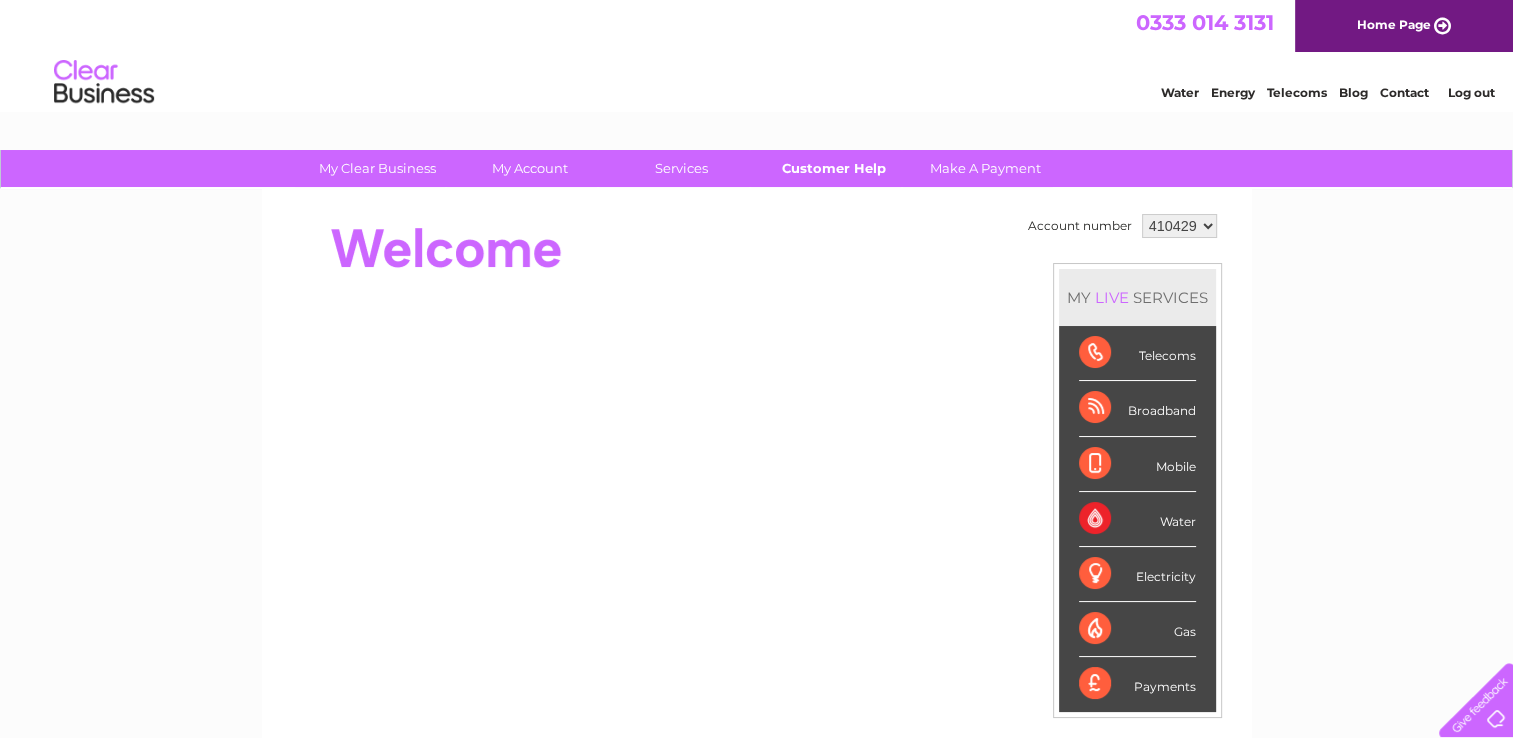 click on "Customer Help" at bounding box center (833, 168) 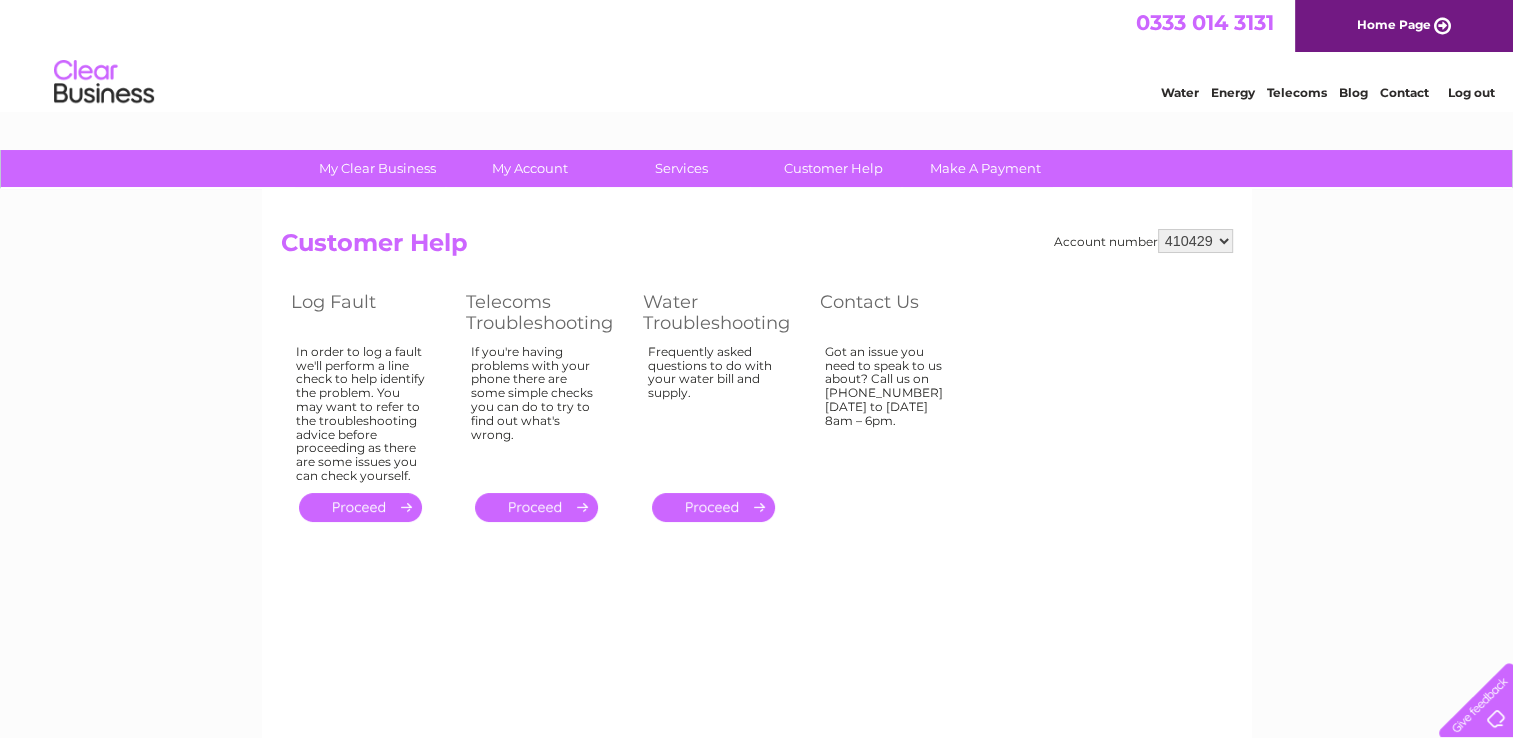 scroll, scrollTop: 0, scrollLeft: 0, axis: both 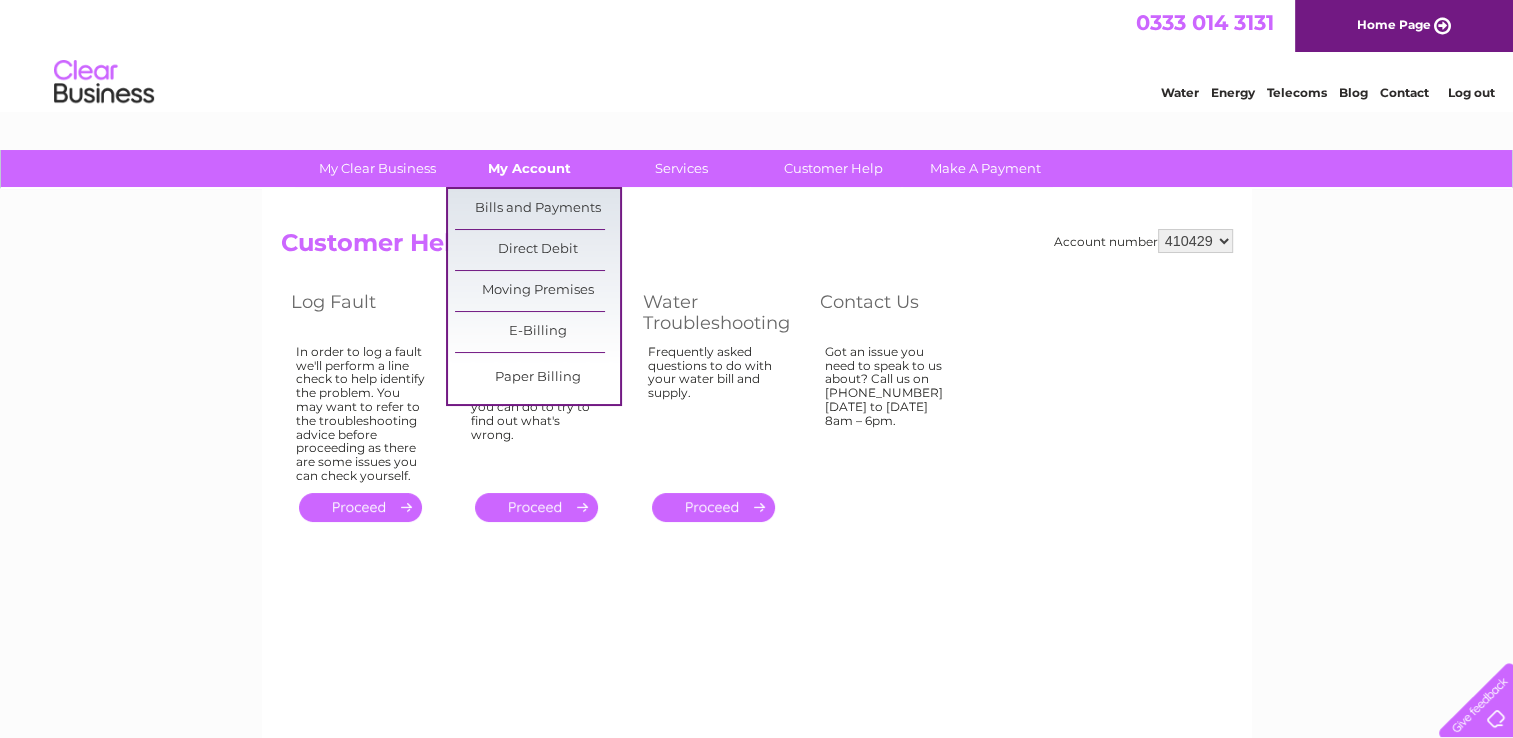click on "My Account" at bounding box center [529, 168] 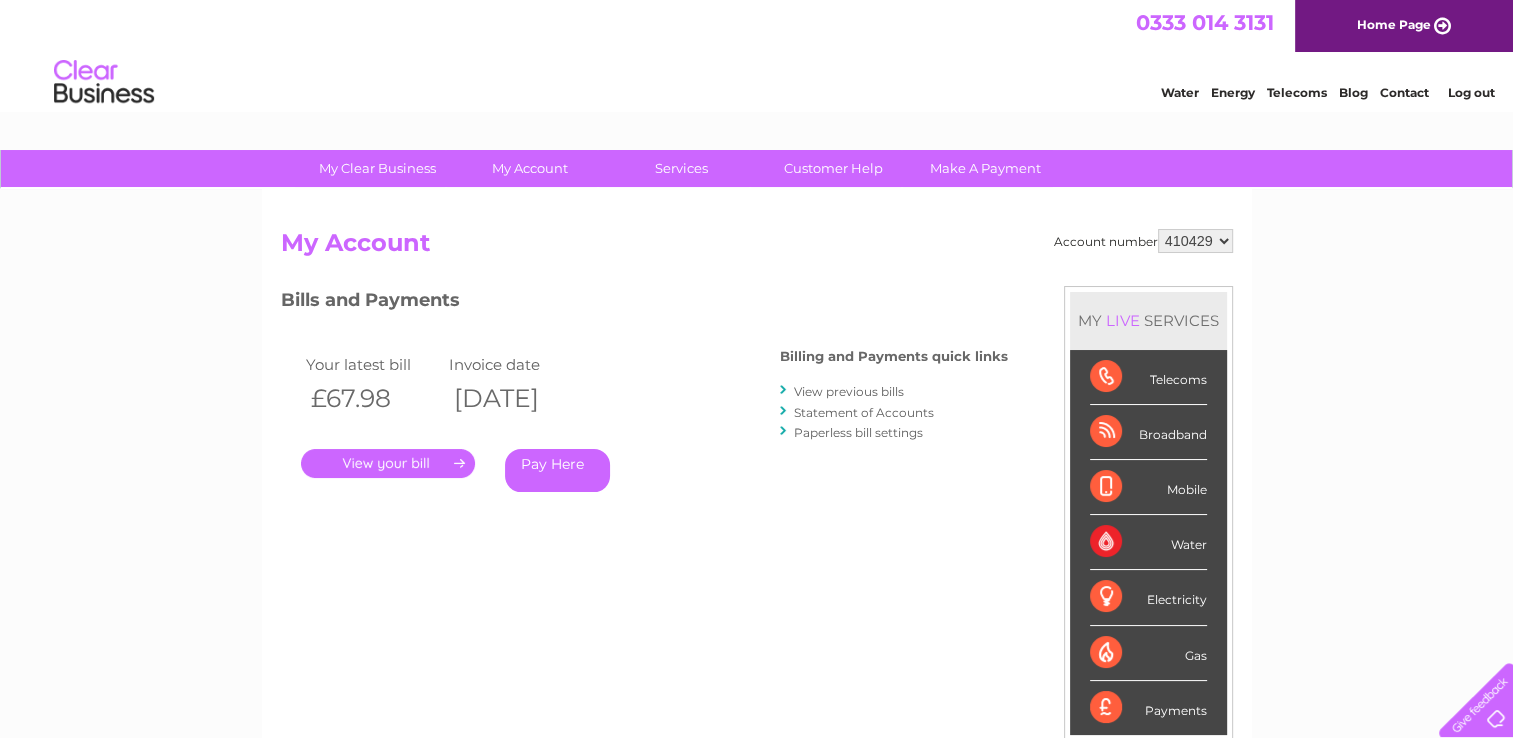 scroll, scrollTop: 0, scrollLeft: 0, axis: both 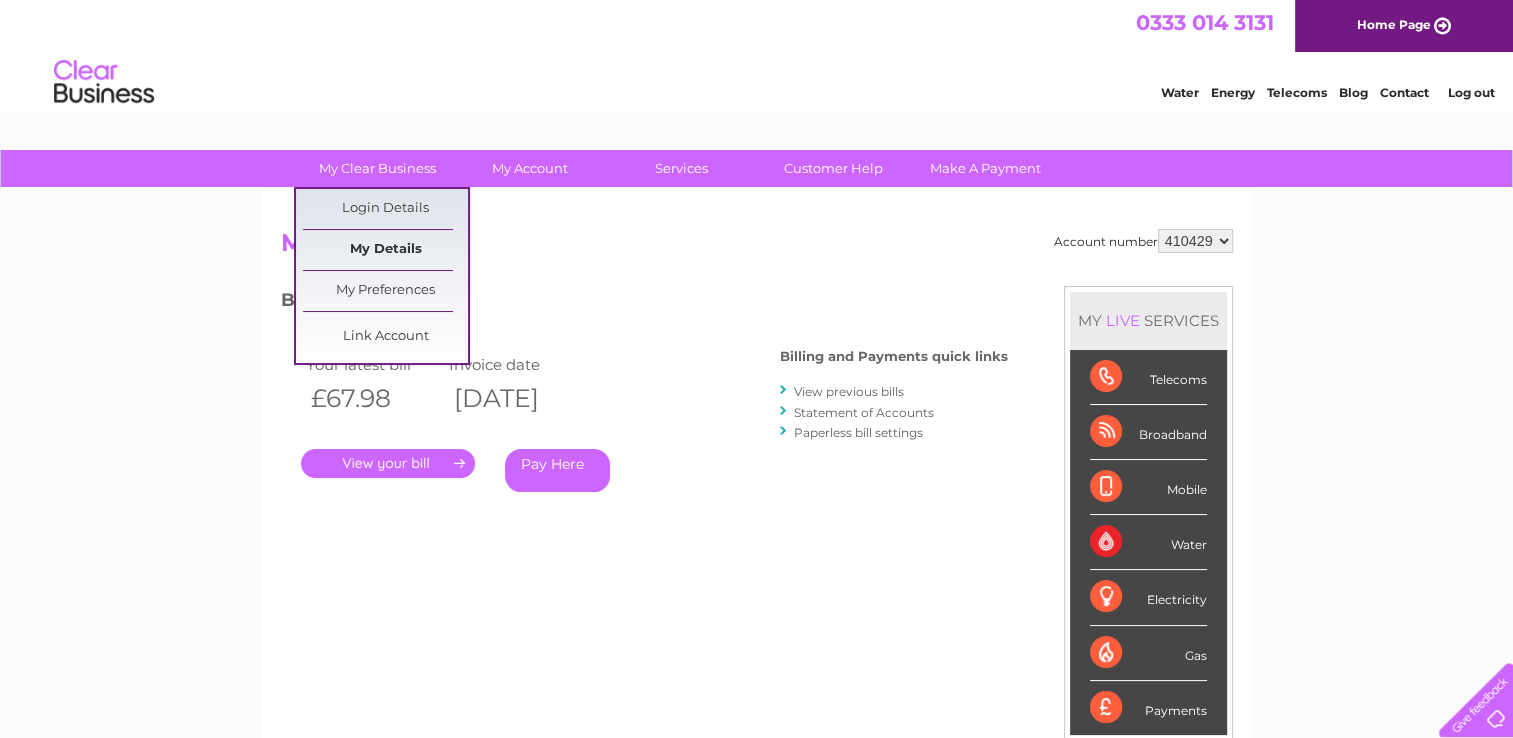 click on "My Details" at bounding box center [385, 250] 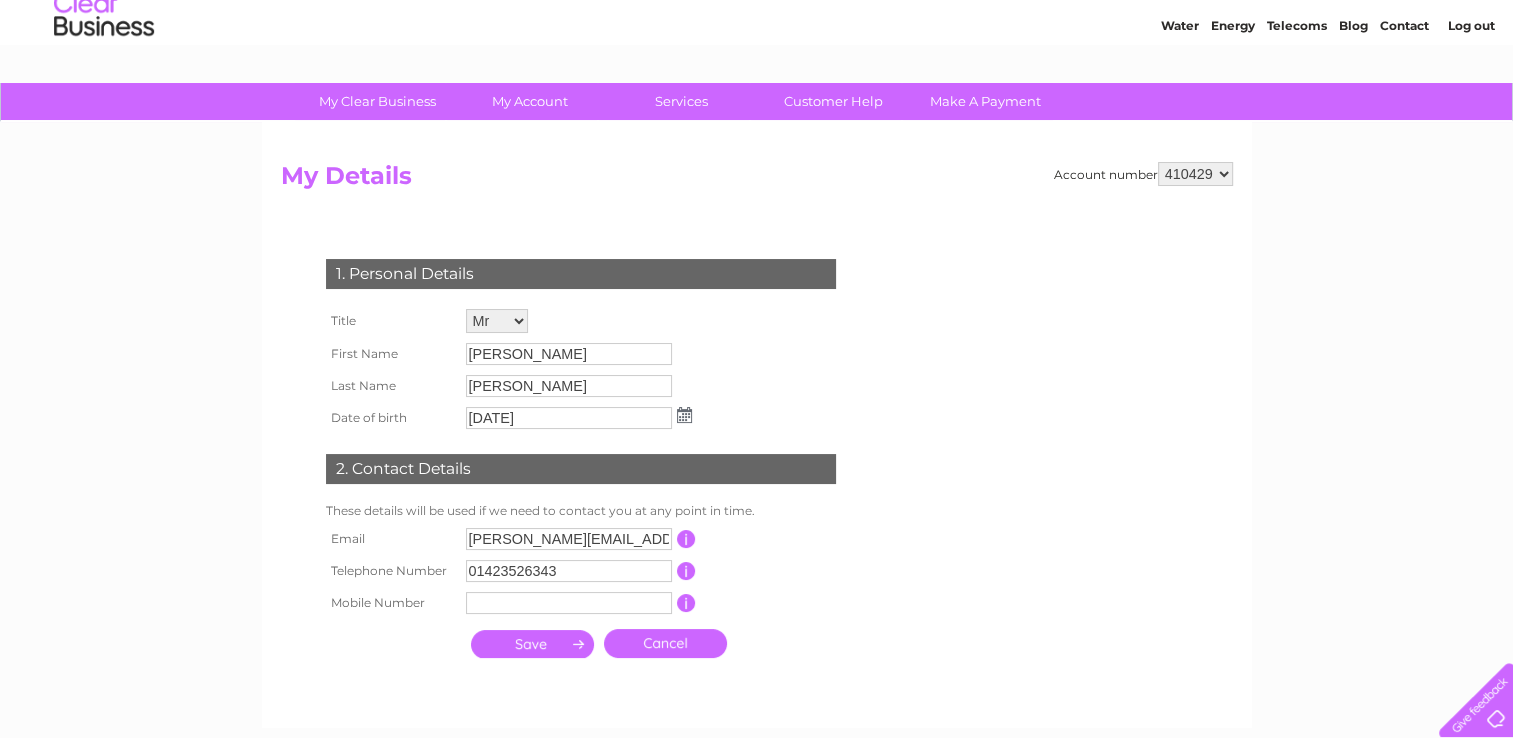 scroll, scrollTop: 100, scrollLeft: 0, axis: vertical 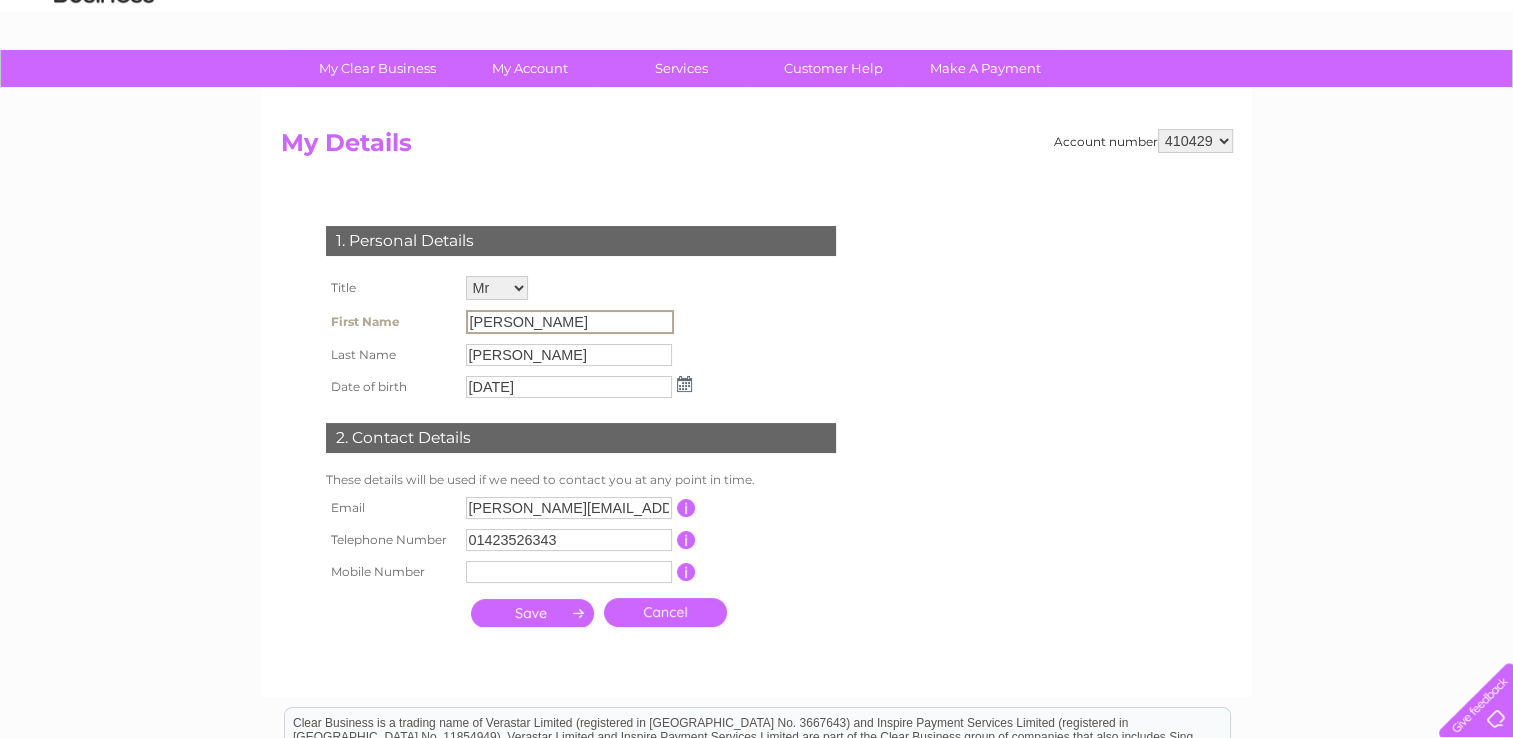 click on "[PERSON_NAME]" at bounding box center [570, 322] 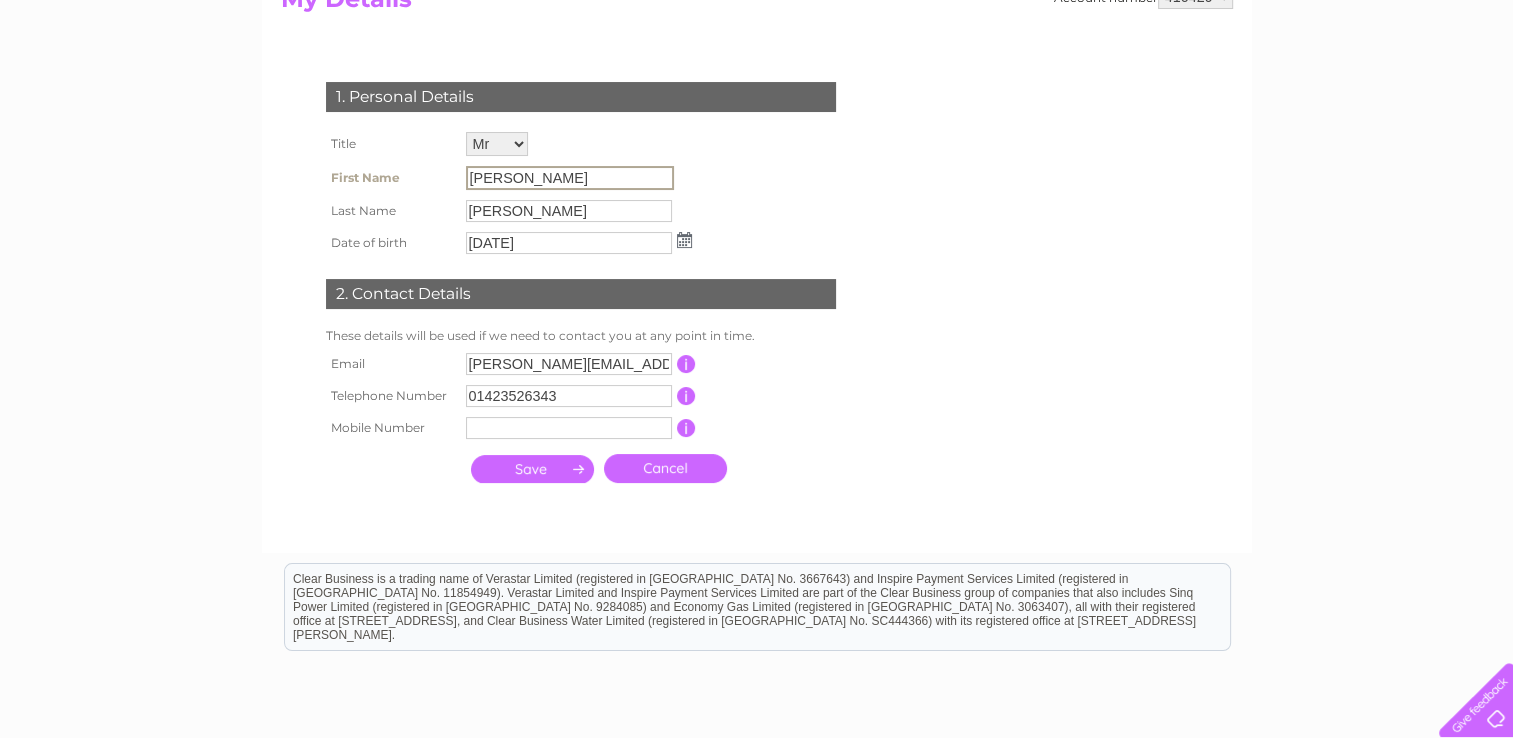 scroll, scrollTop: 300, scrollLeft: 0, axis: vertical 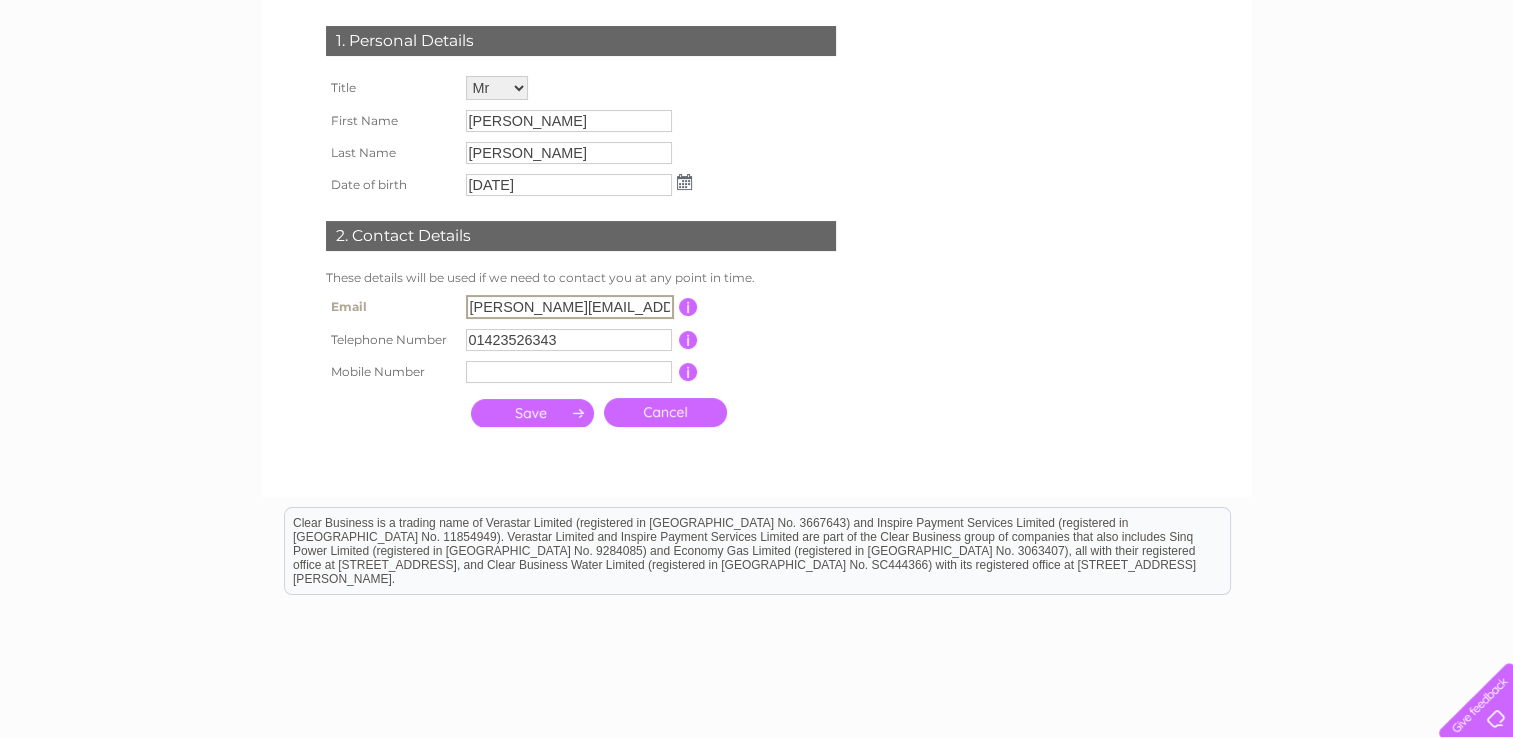 click on "[PERSON_NAME][EMAIL_ADDRESS][DOMAIN_NAME]" at bounding box center [570, 307] 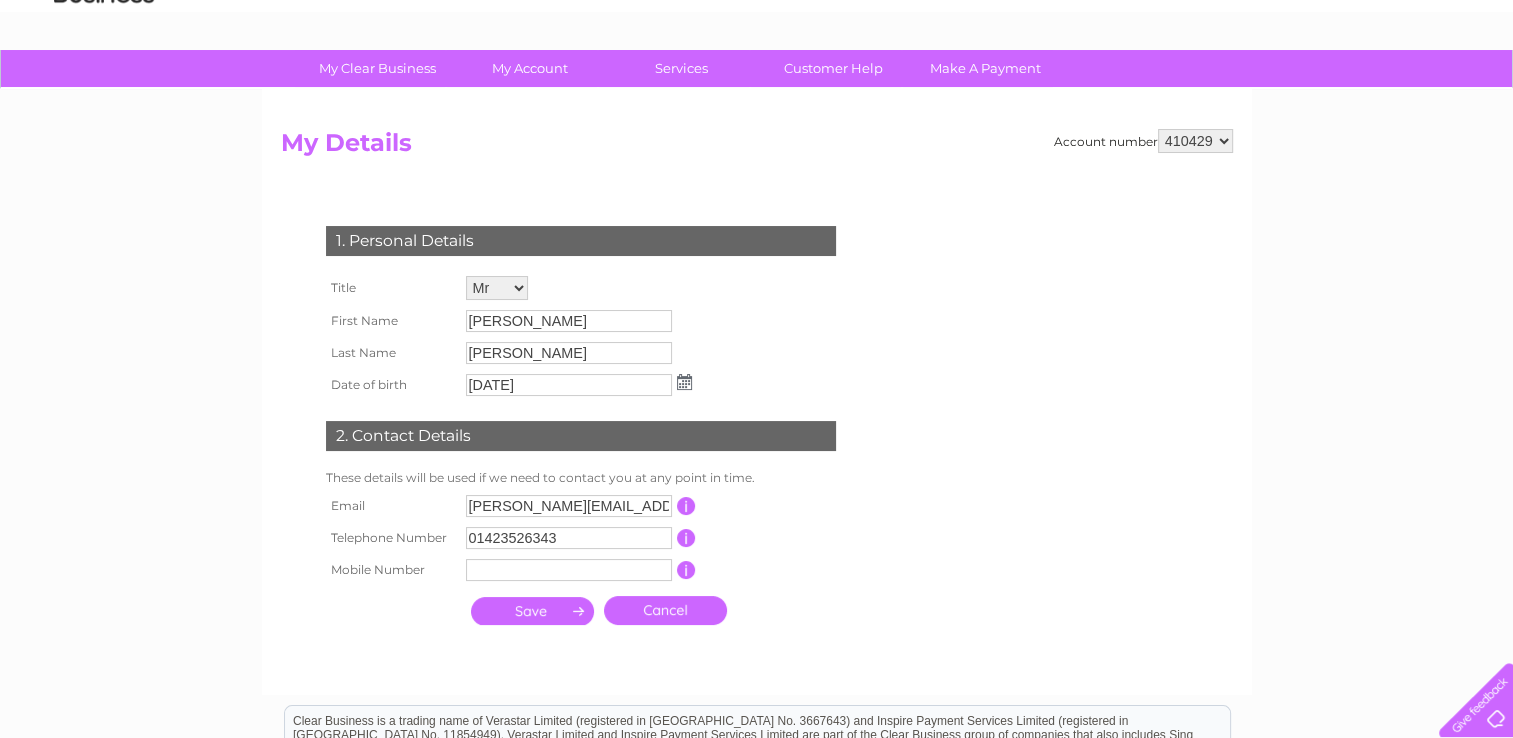scroll, scrollTop: 200, scrollLeft: 0, axis: vertical 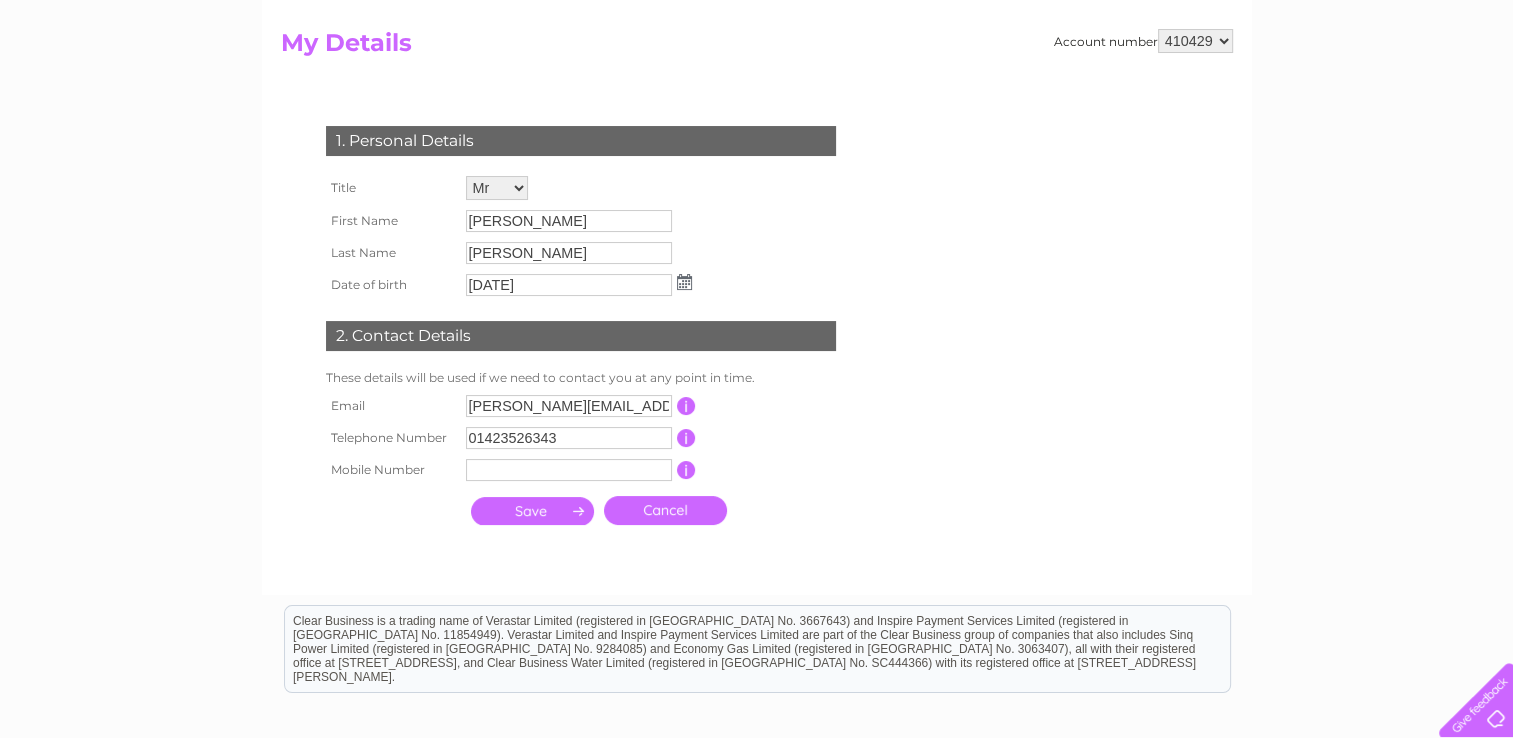 click on "Mr
Mrs
Ms
Miss
Dr
Rev
Prof
Other" at bounding box center [497, 188] 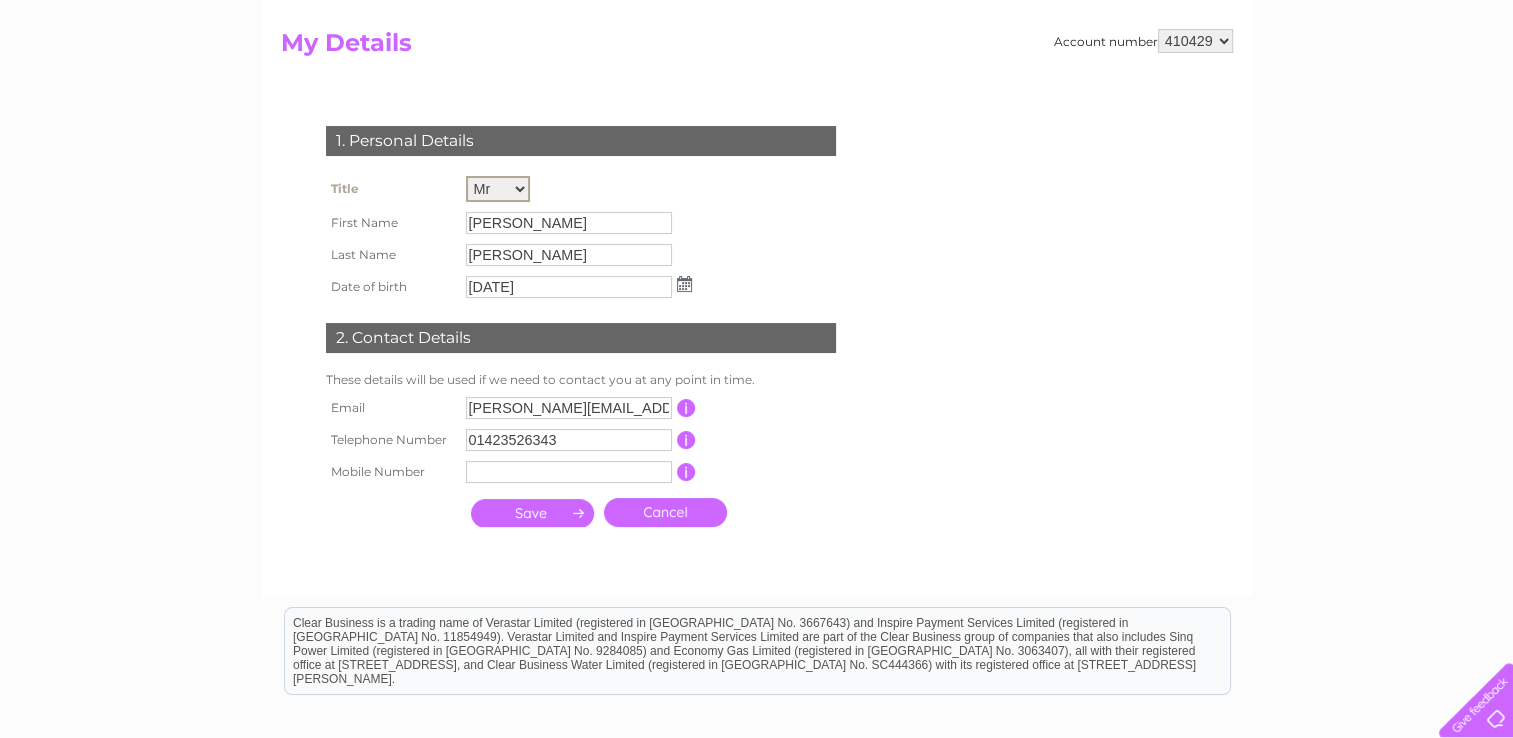 select on "Ms" 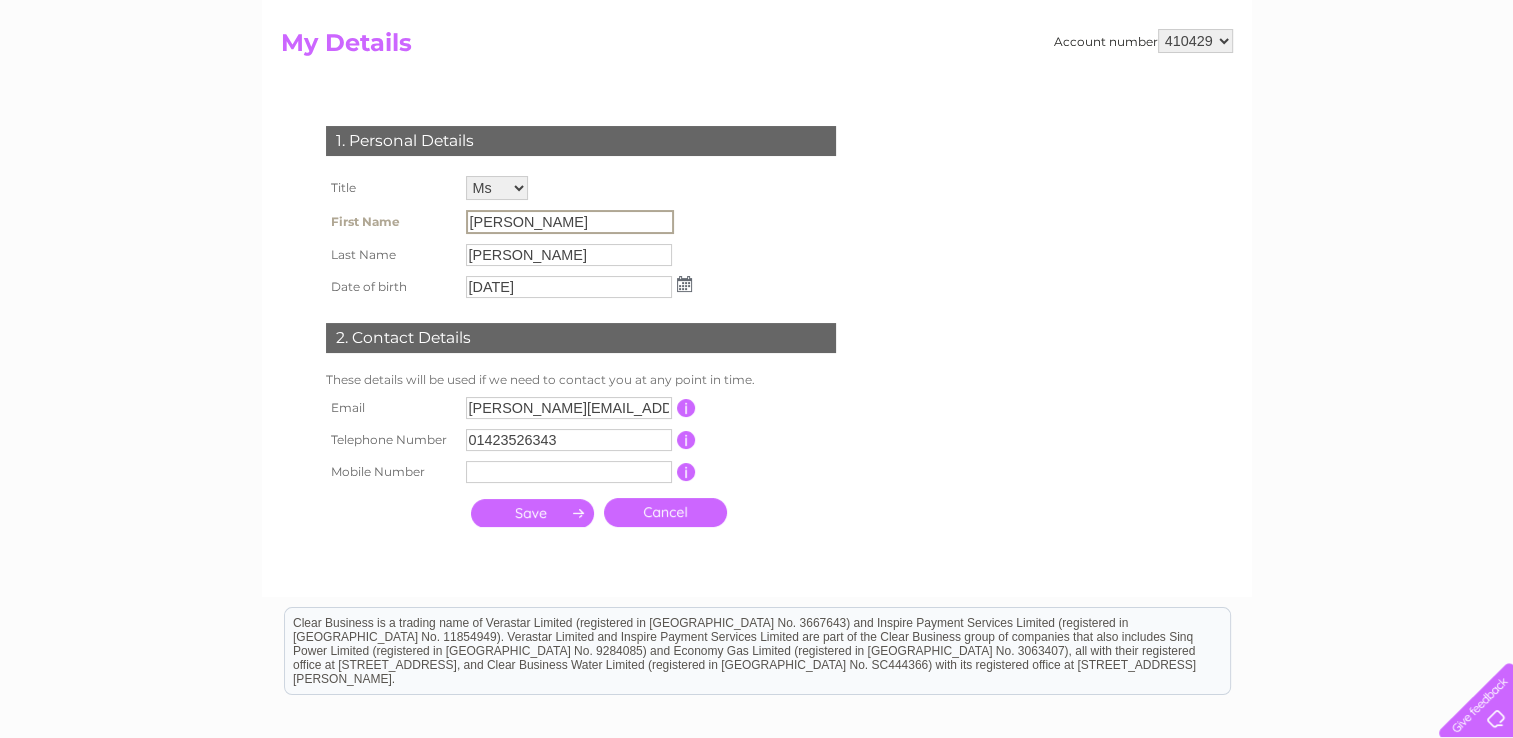 drag, startPoint x: 528, startPoint y: 224, endPoint x: 219, endPoint y: 218, distance: 309.05826 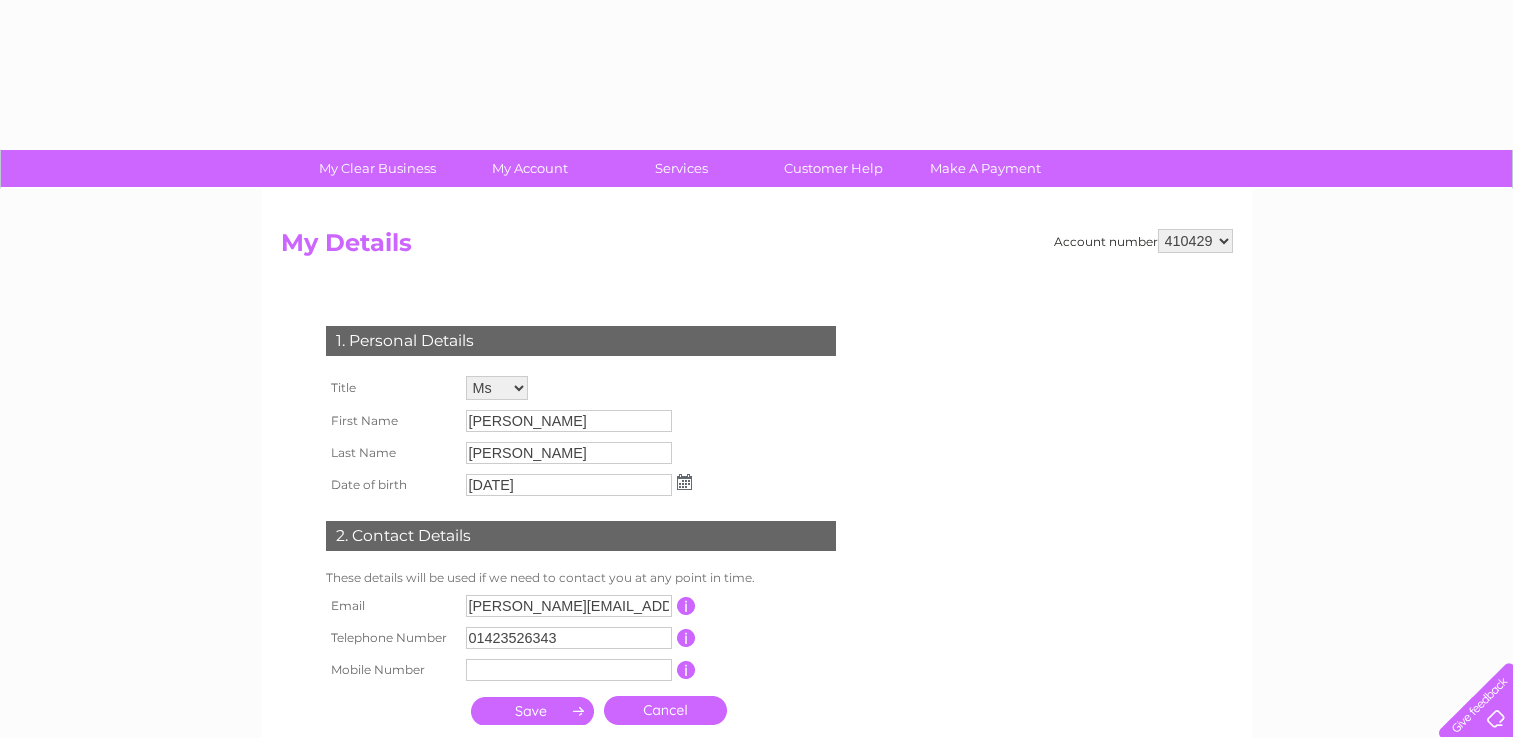 select on "Ms" 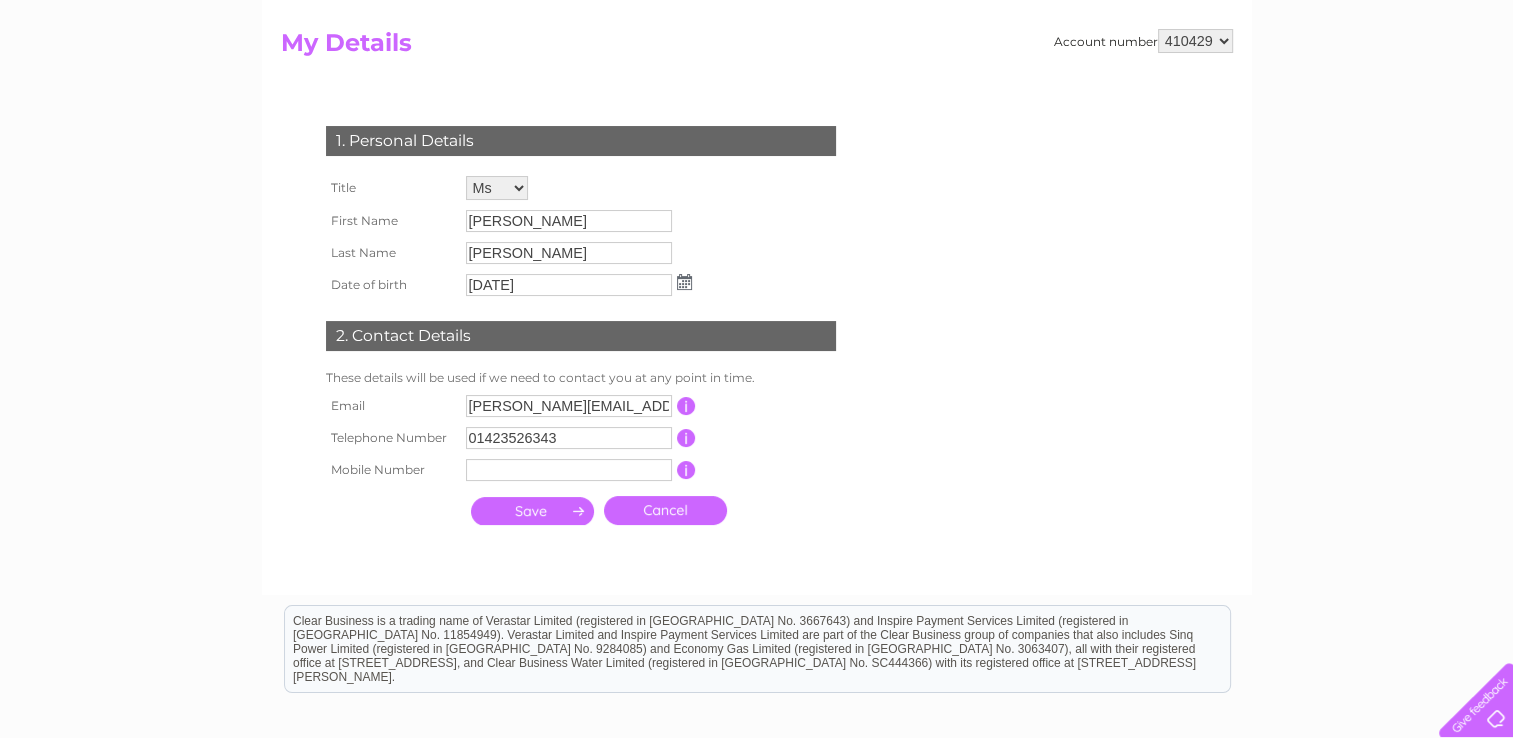 scroll, scrollTop: 0, scrollLeft: 0, axis: both 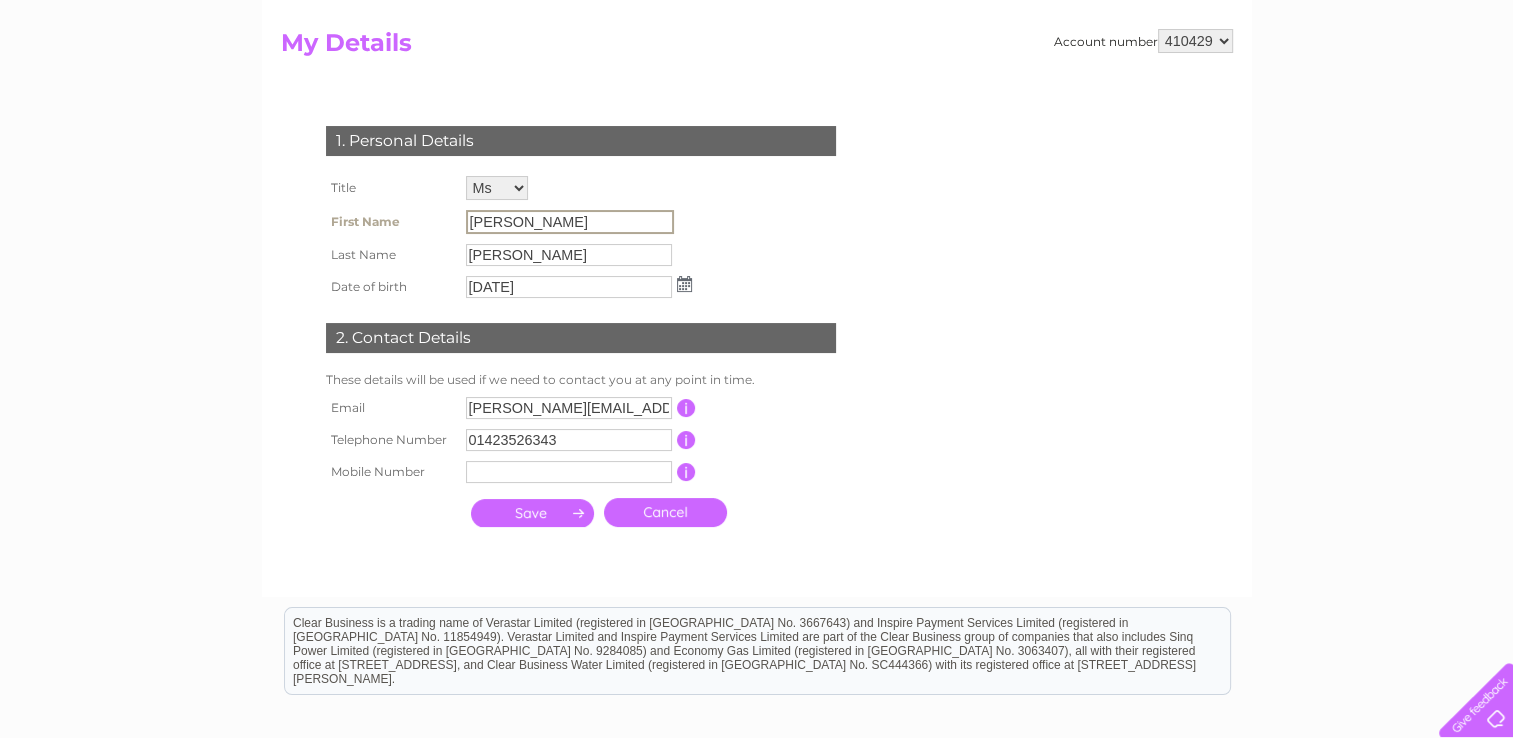 drag, startPoint x: 568, startPoint y: 223, endPoint x: 527, endPoint y: 206, distance: 44.38468 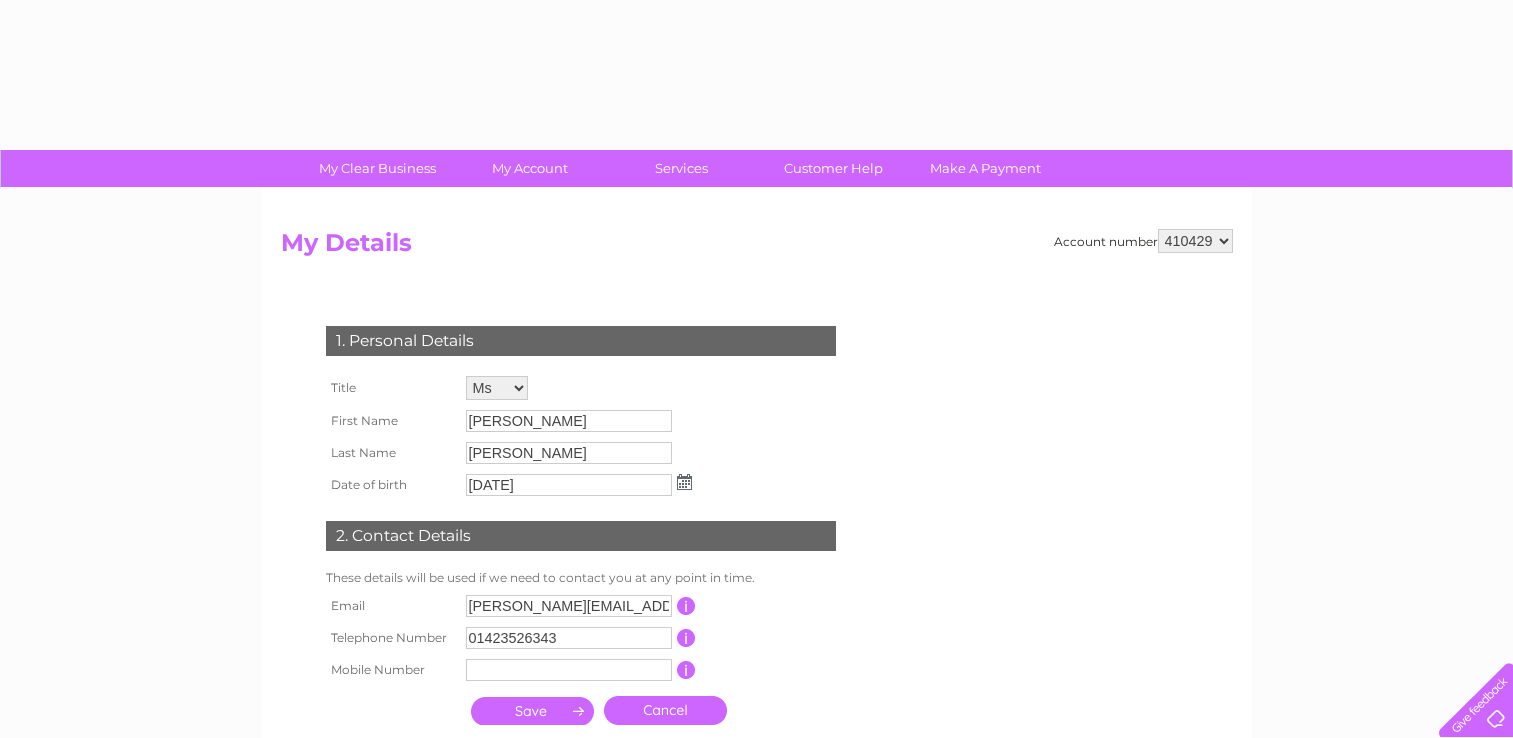 select on "Ms" 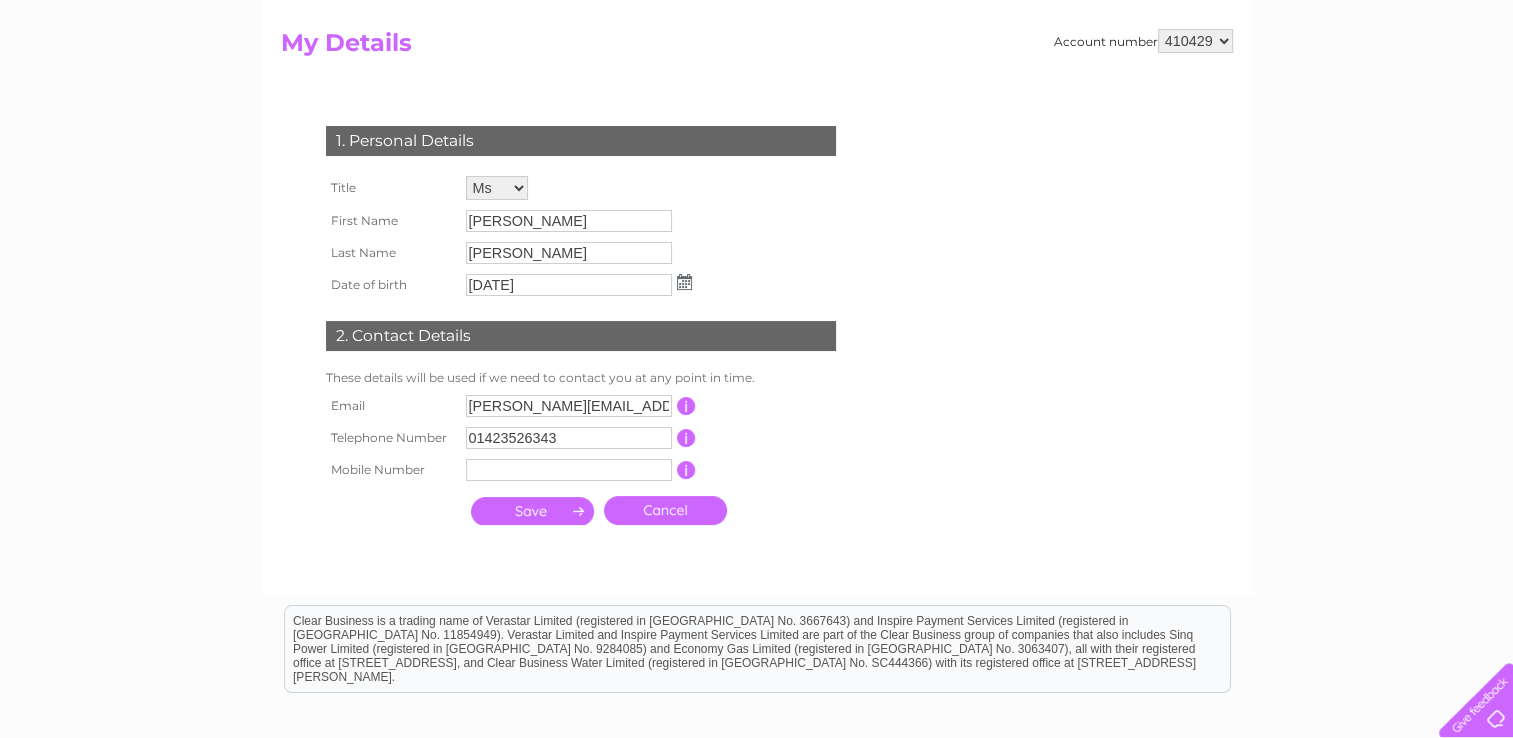 scroll, scrollTop: 0, scrollLeft: 0, axis: both 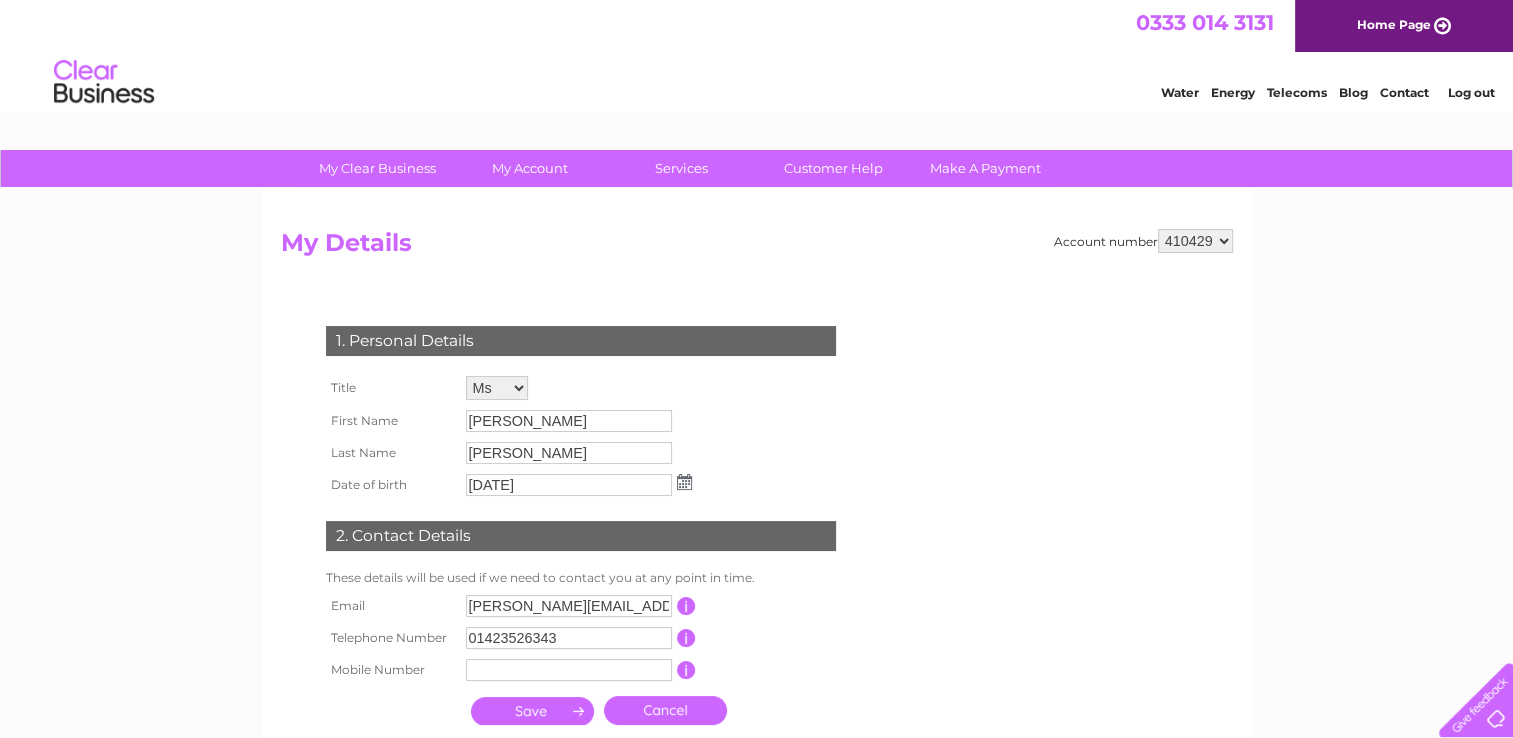 click on "My Details" at bounding box center (757, 248) 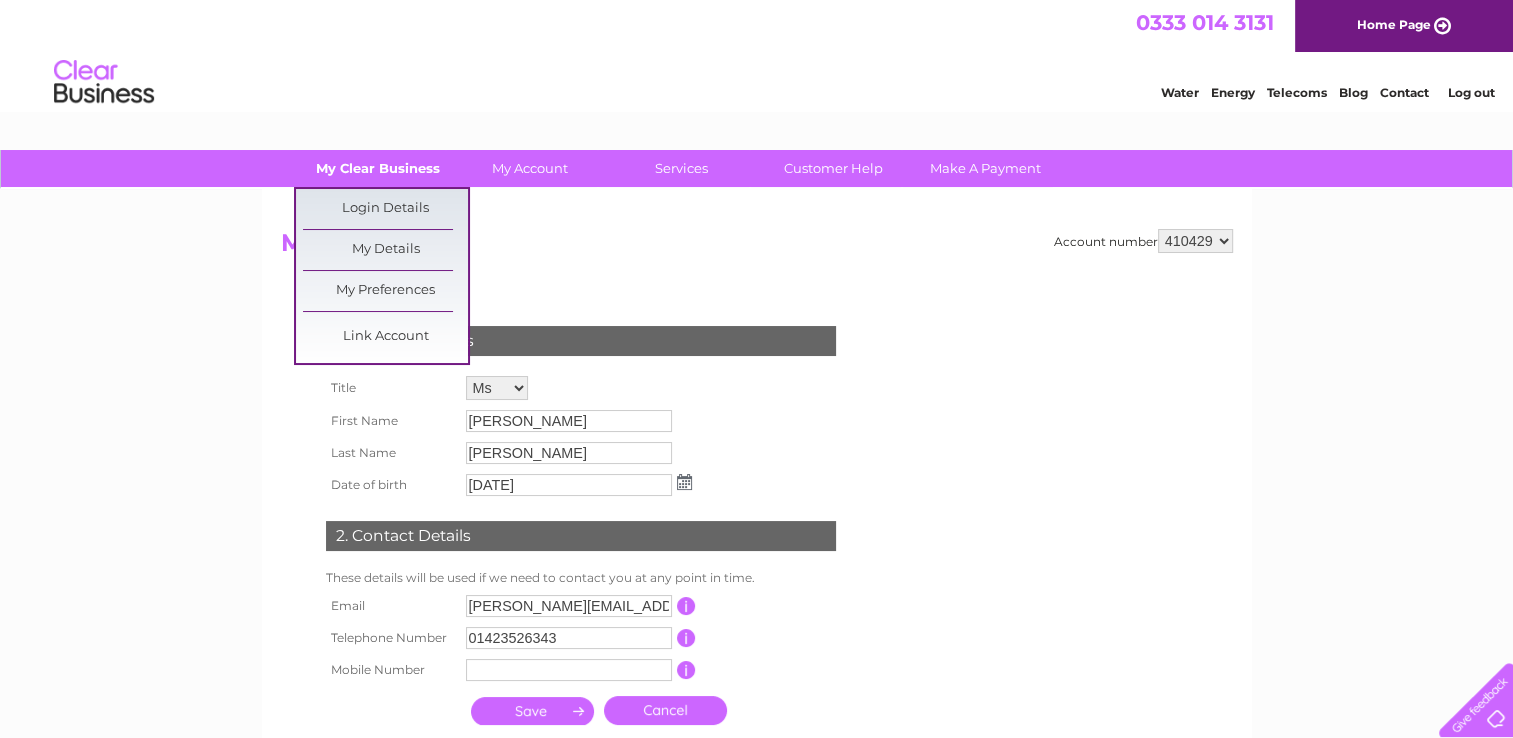 click on "My Clear Business" at bounding box center [377, 168] 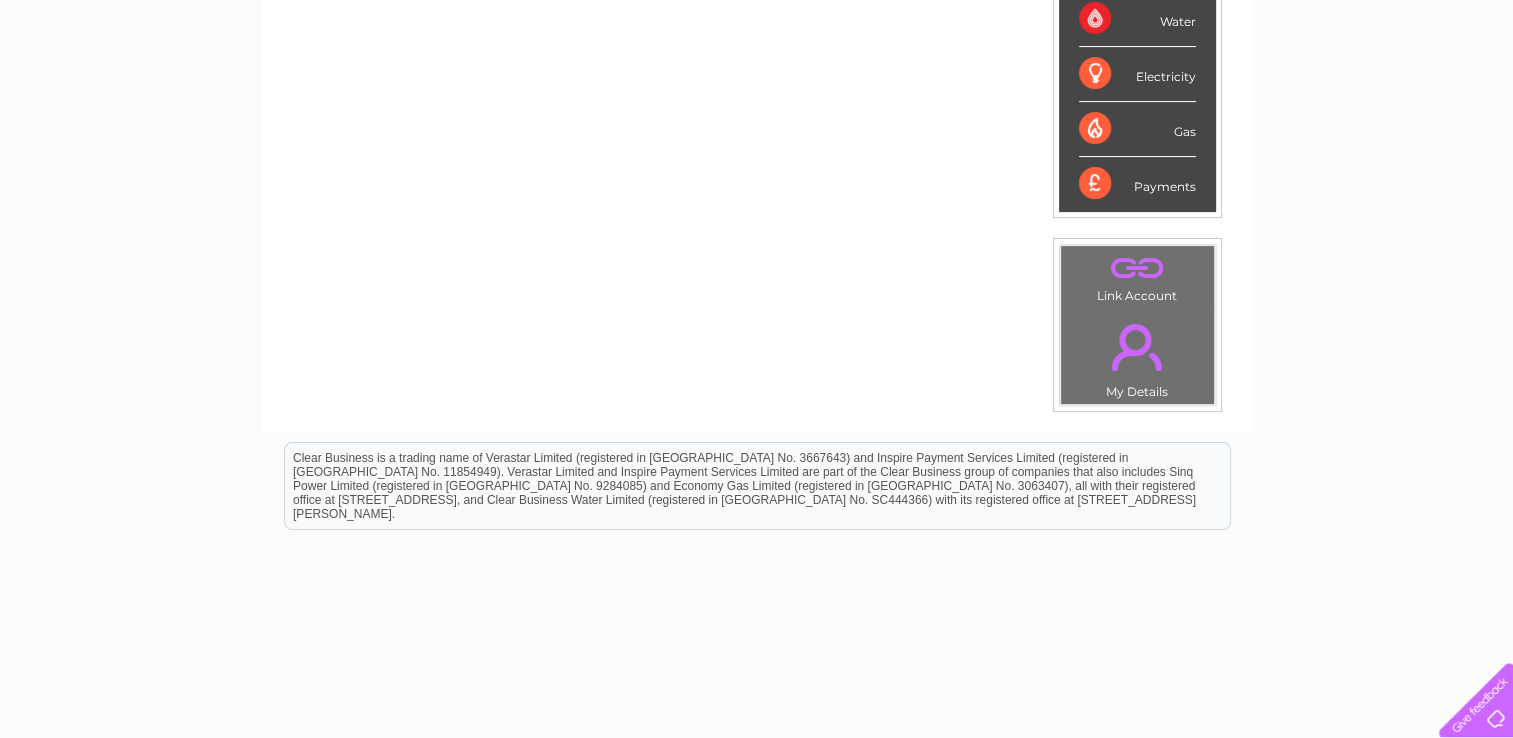 scroll, scrollTop: 0, scrollLeft: 0, axis: both 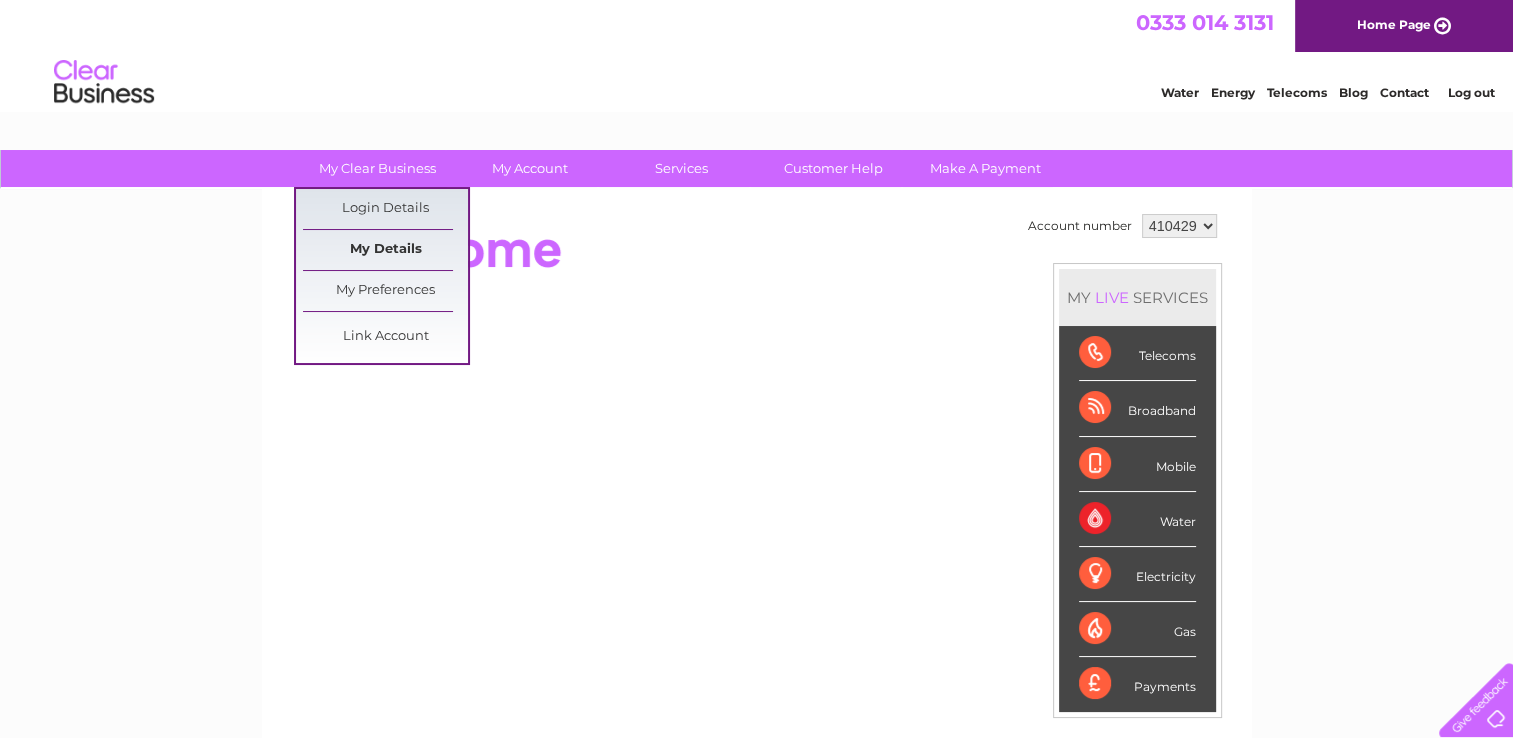 click on "My Details" at bounding box center (385, 250) 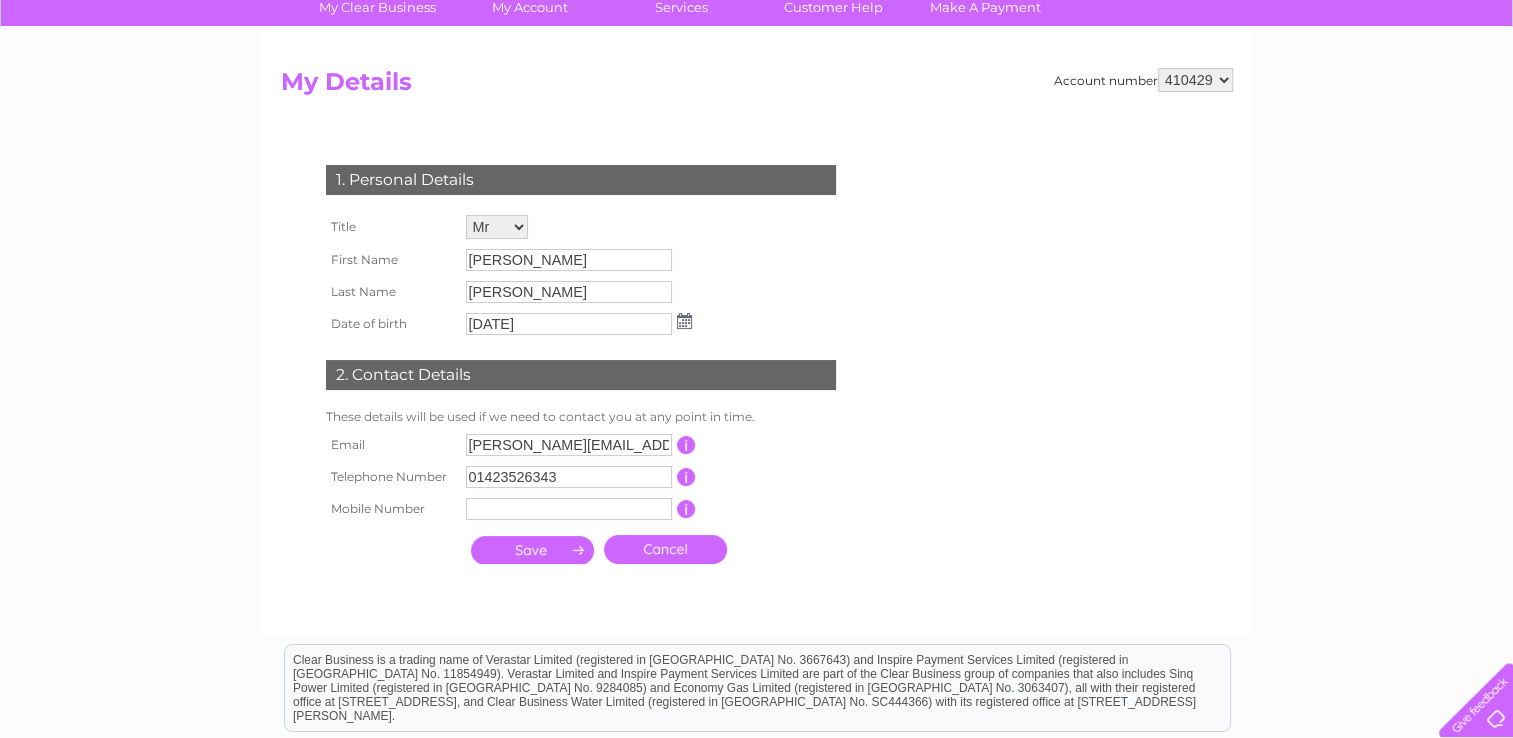 scroll, scrollTop: 200, scrollLeft: 0, axis: vertical 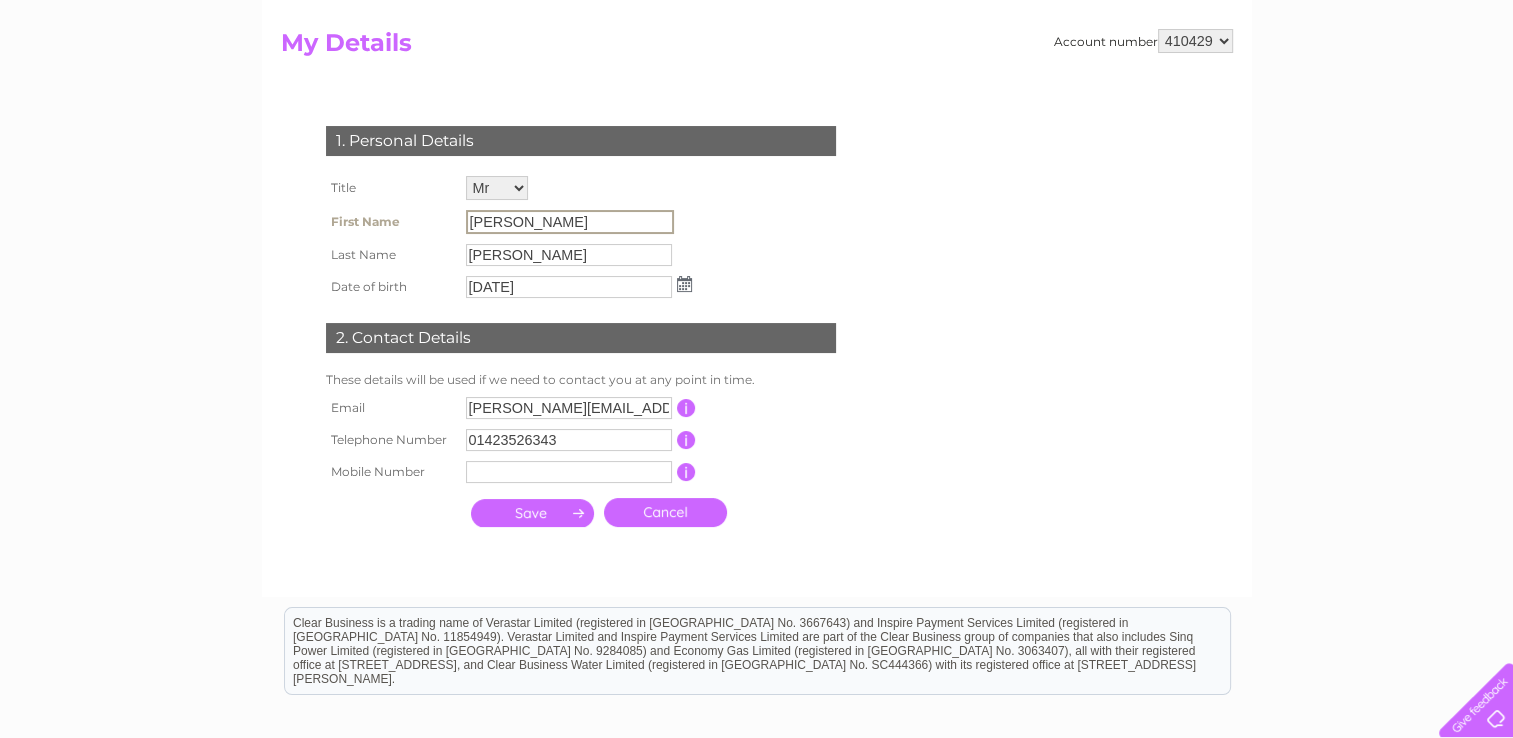 drag, startPoint x: 488, startPoint y: 221, endPoint x: 477, endPoint y: 218, distance: 11.401754 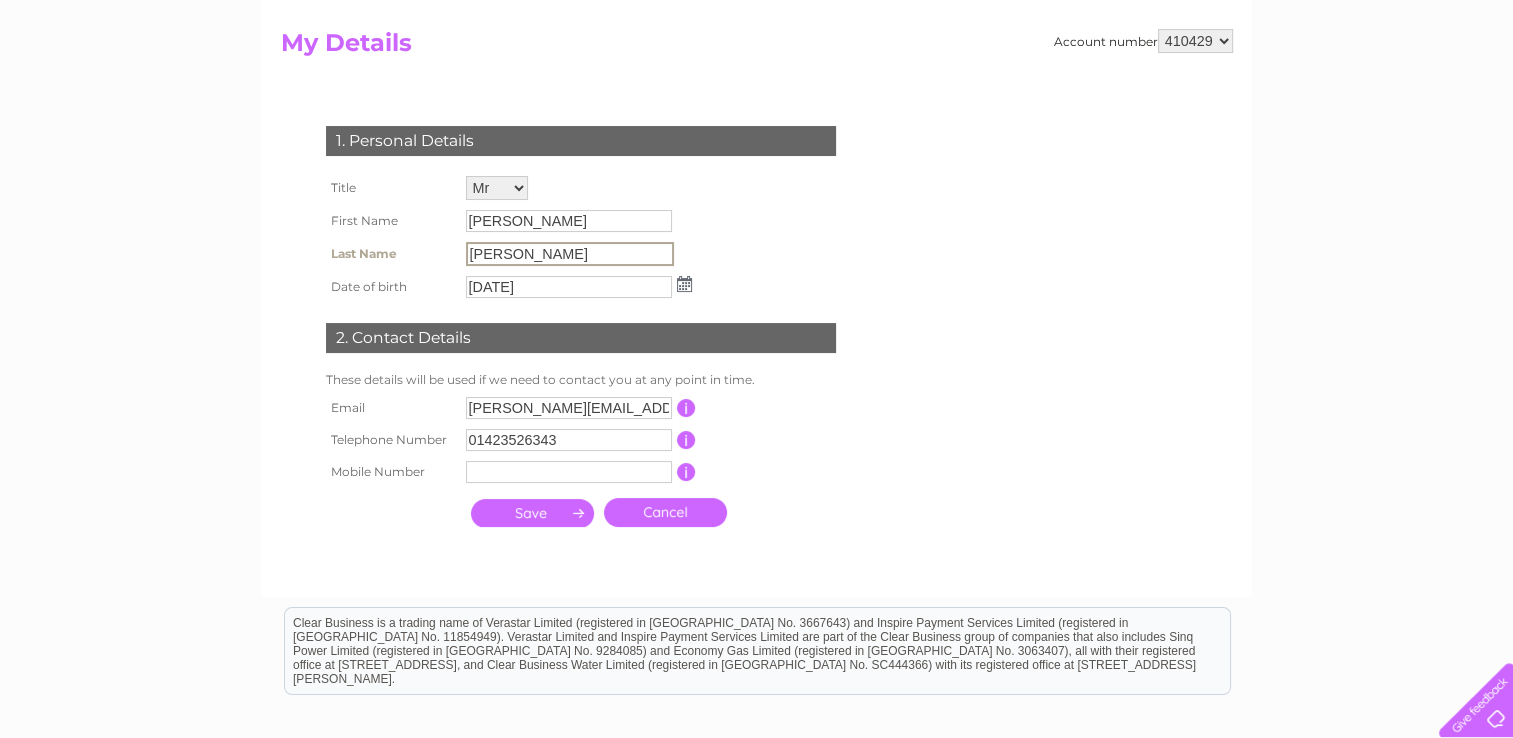 drag, startPoint x: 523, startPoint y: 263, endPoint x: 456, endPoint y: 252, distance: 67.89698 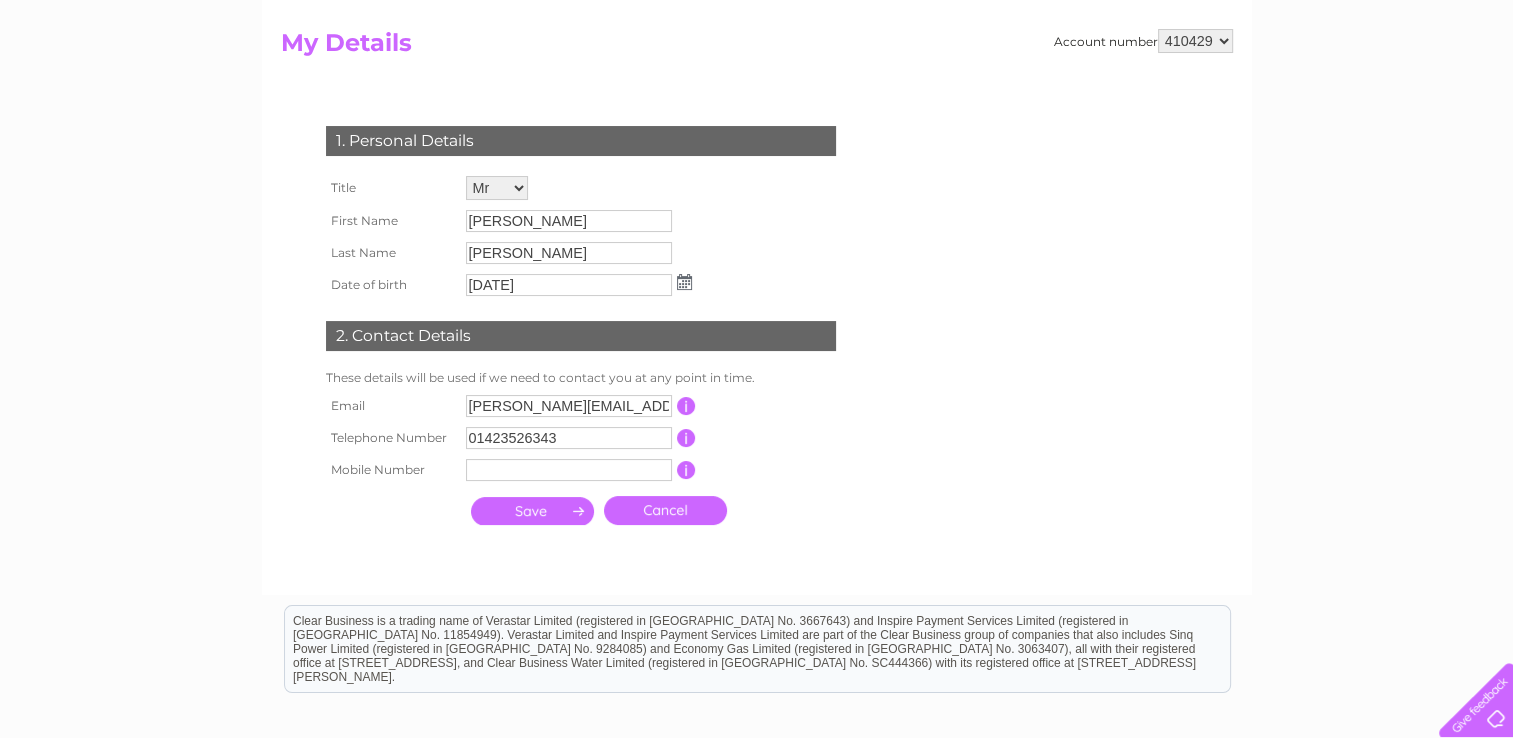 click on "13/09/1962" at bounding box center [579, 285] 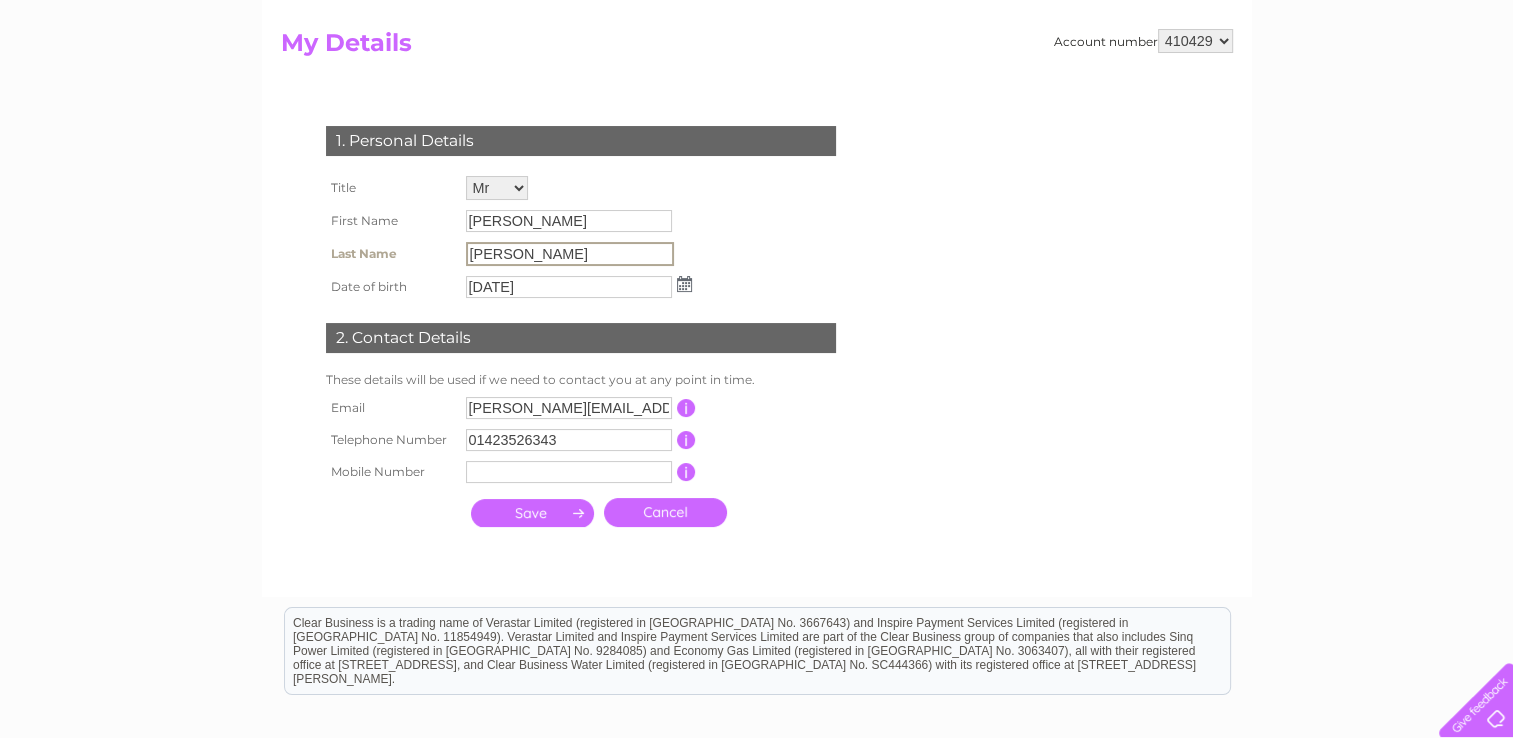 click on "Lovell" at bounding box center (570, 254) 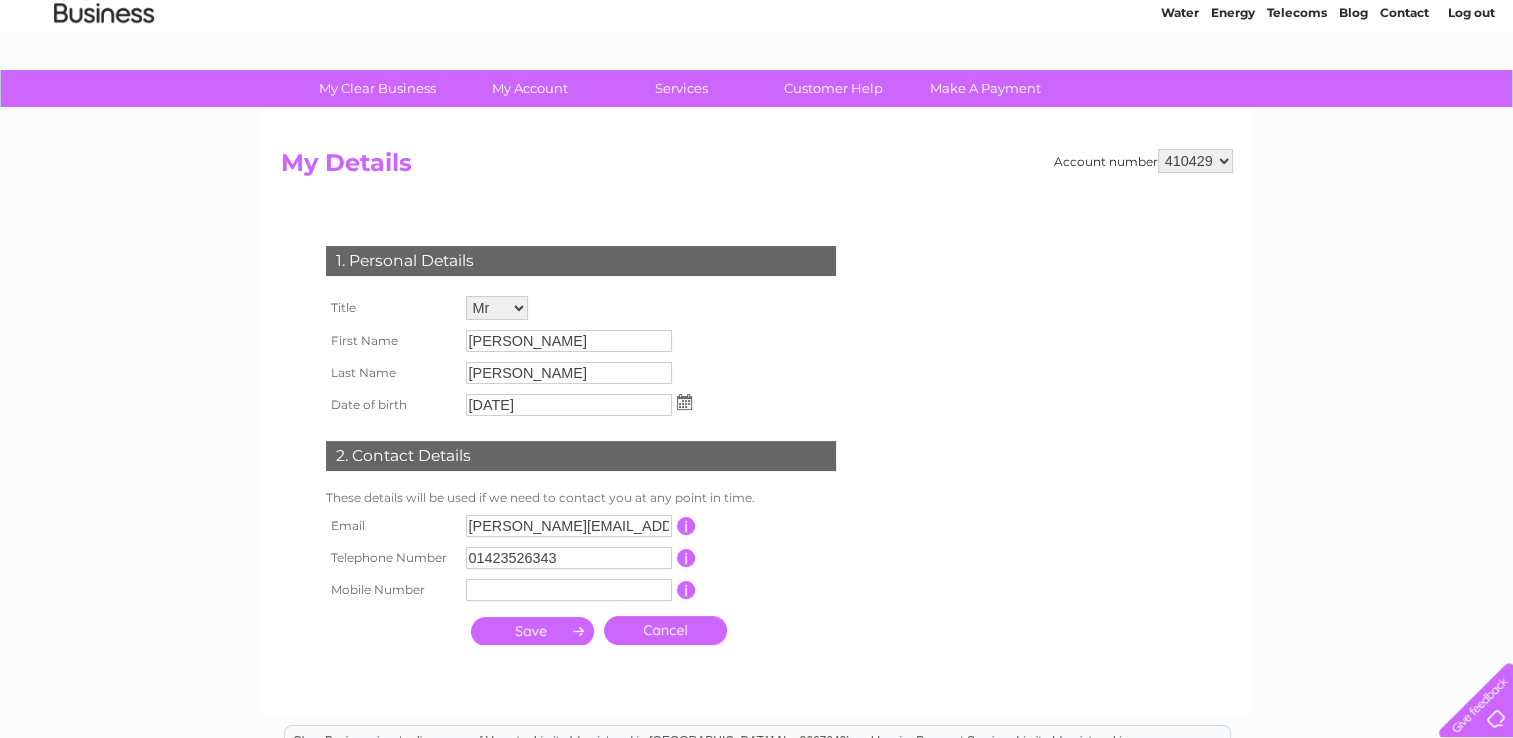 scroll, scrollTop: 0, scrollLeft: 0, axis: both 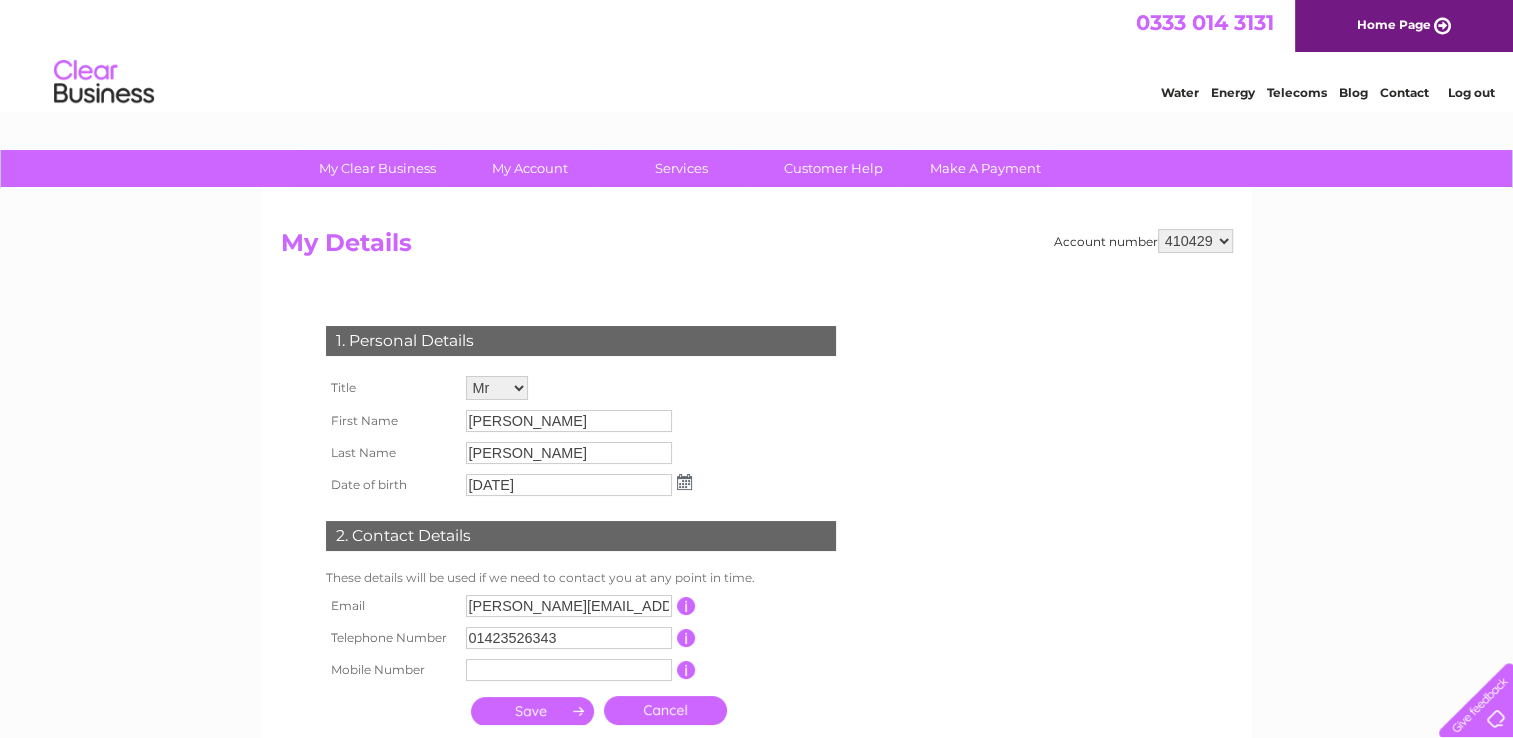 click on "410429" at bounding box center [1195, 241] 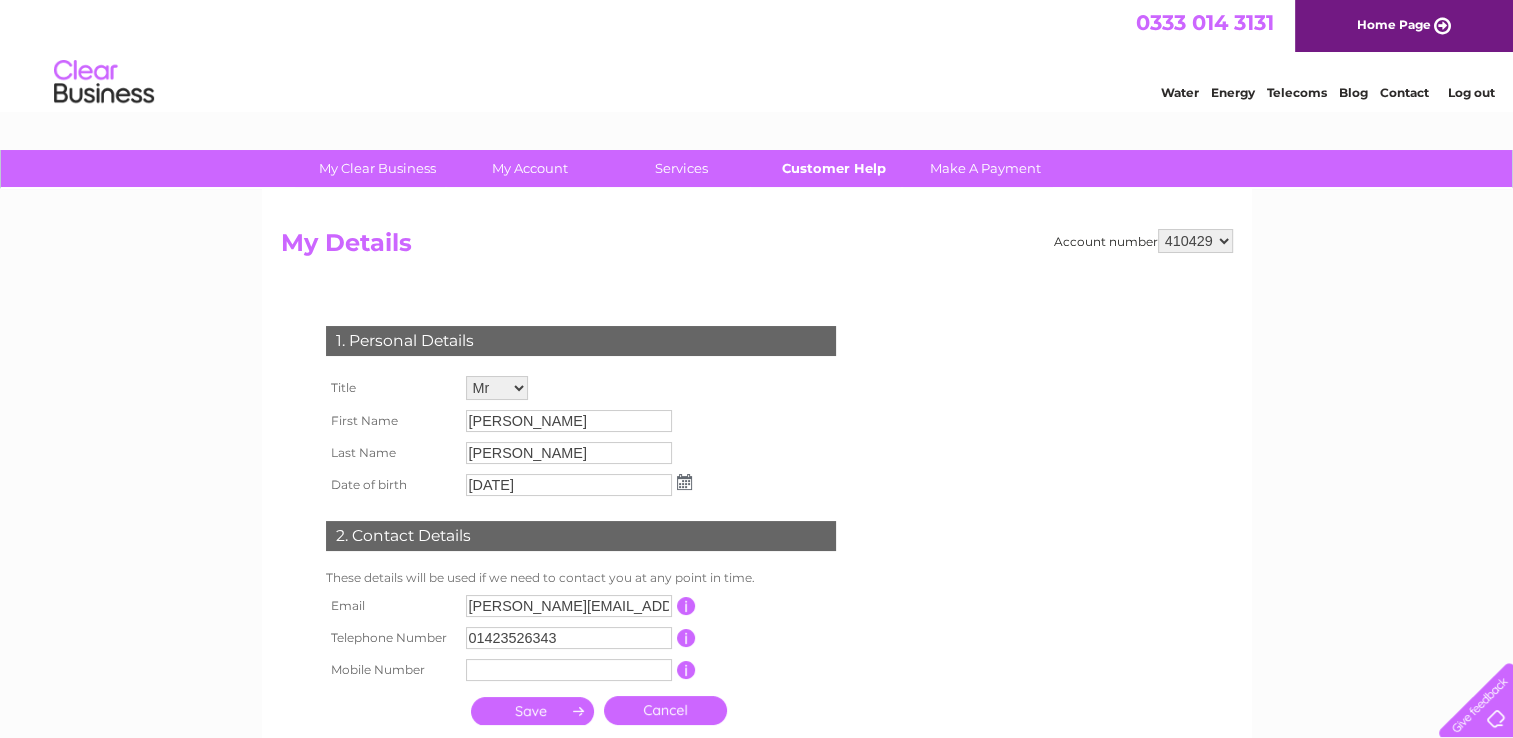 click on "Customer Help" at bounding box center (833, 168) 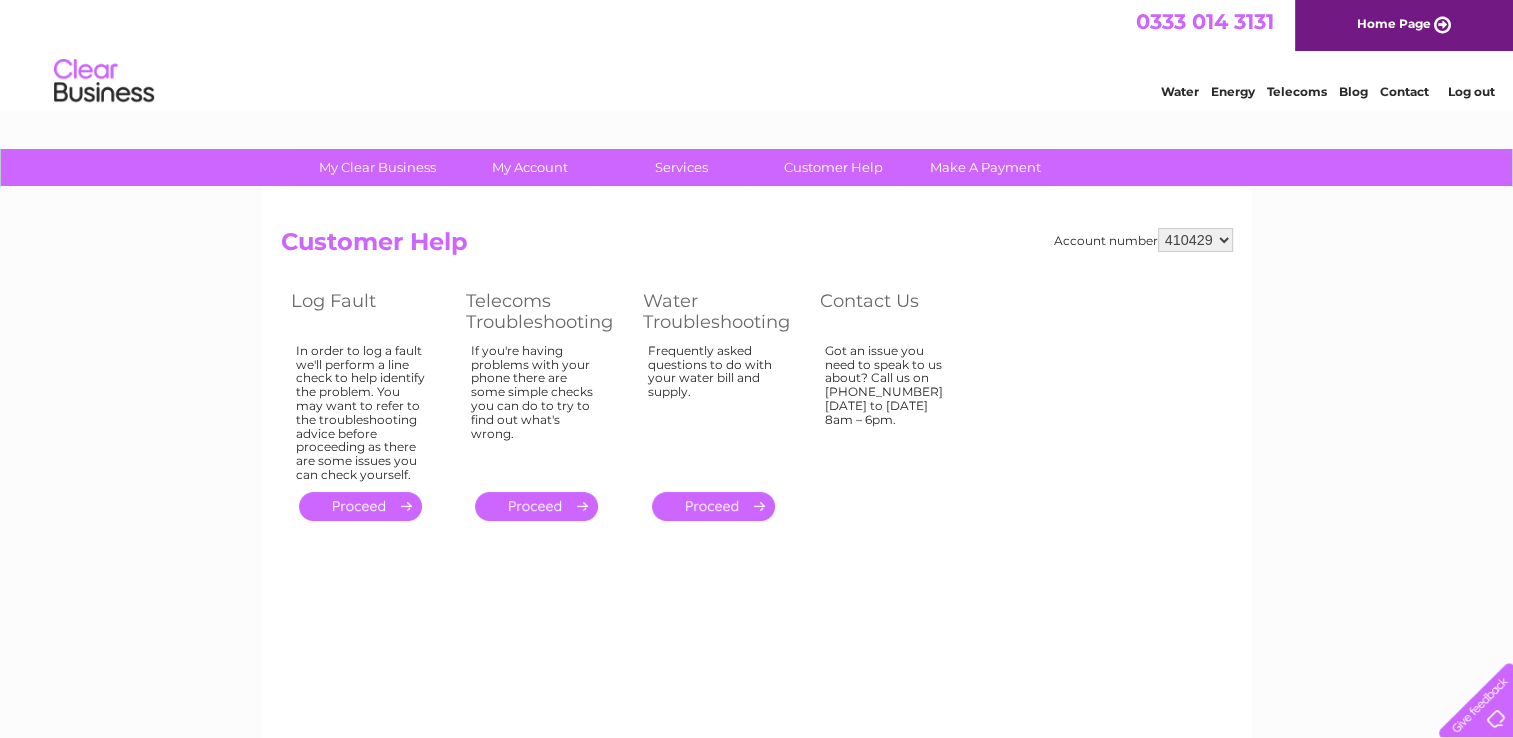 scroll, scrollTop: 0, scrollLeft: 0, axis: both 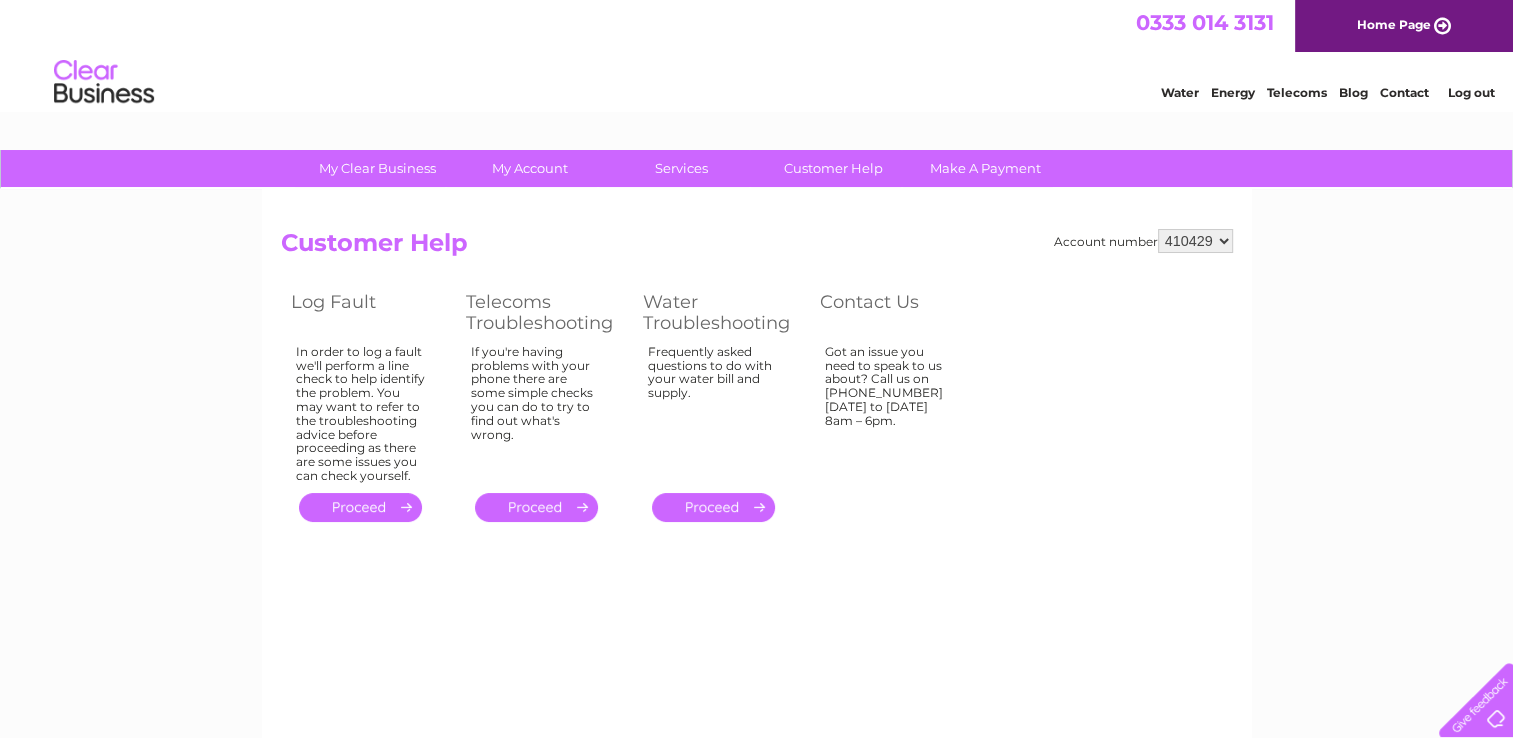 click on "Contact" at bounding box center [1404, 92] 